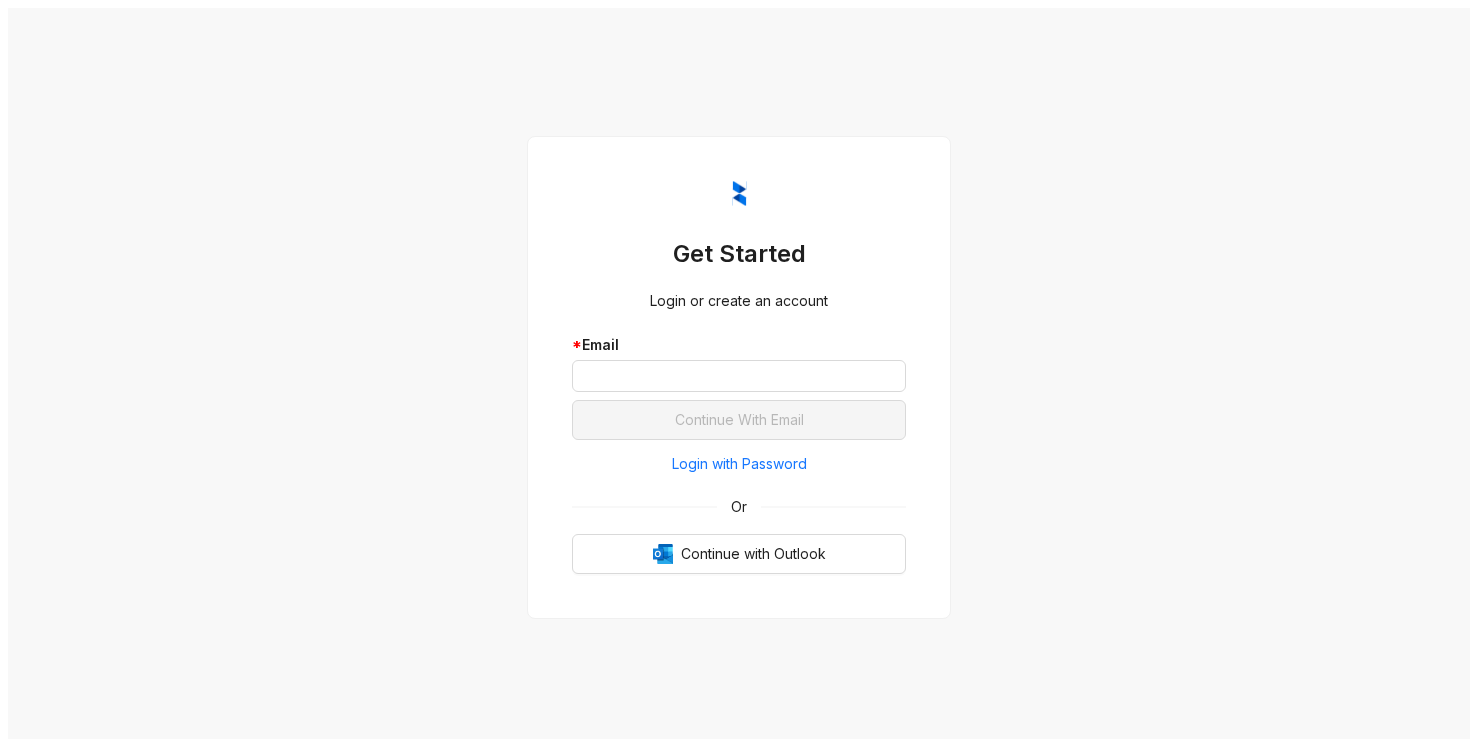 scroll, scrollTop: 0, scrollLeft: 0, axis: both 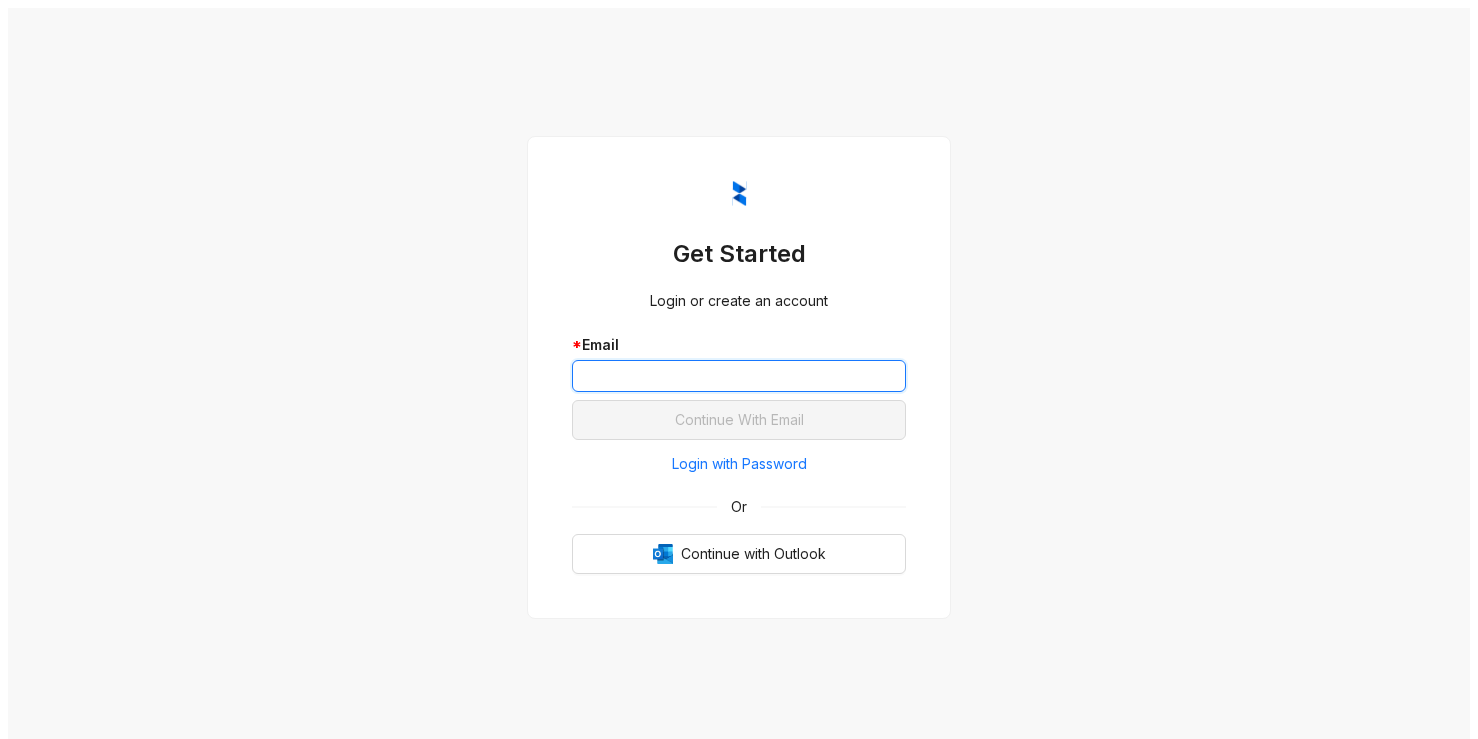 click at bounding box center [739, 376] 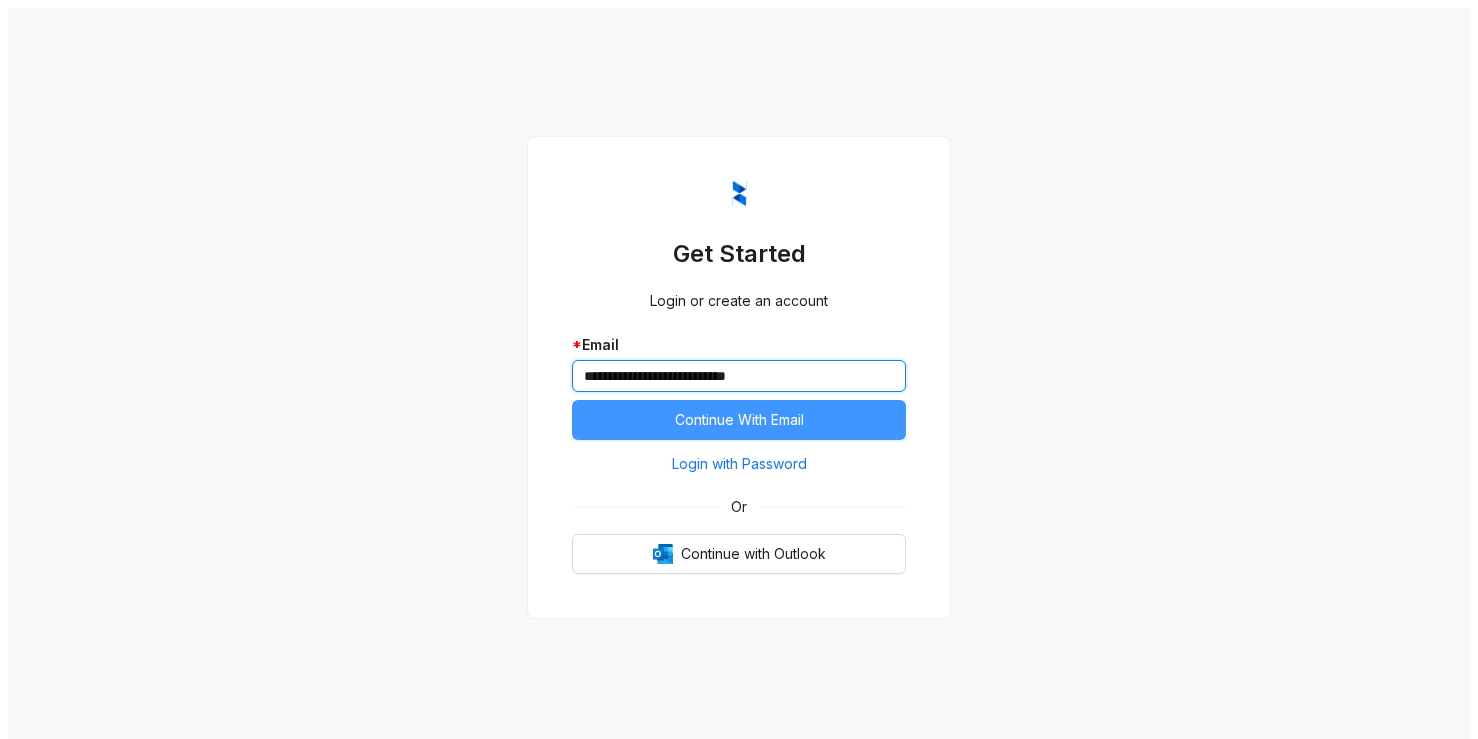 type on "**********" 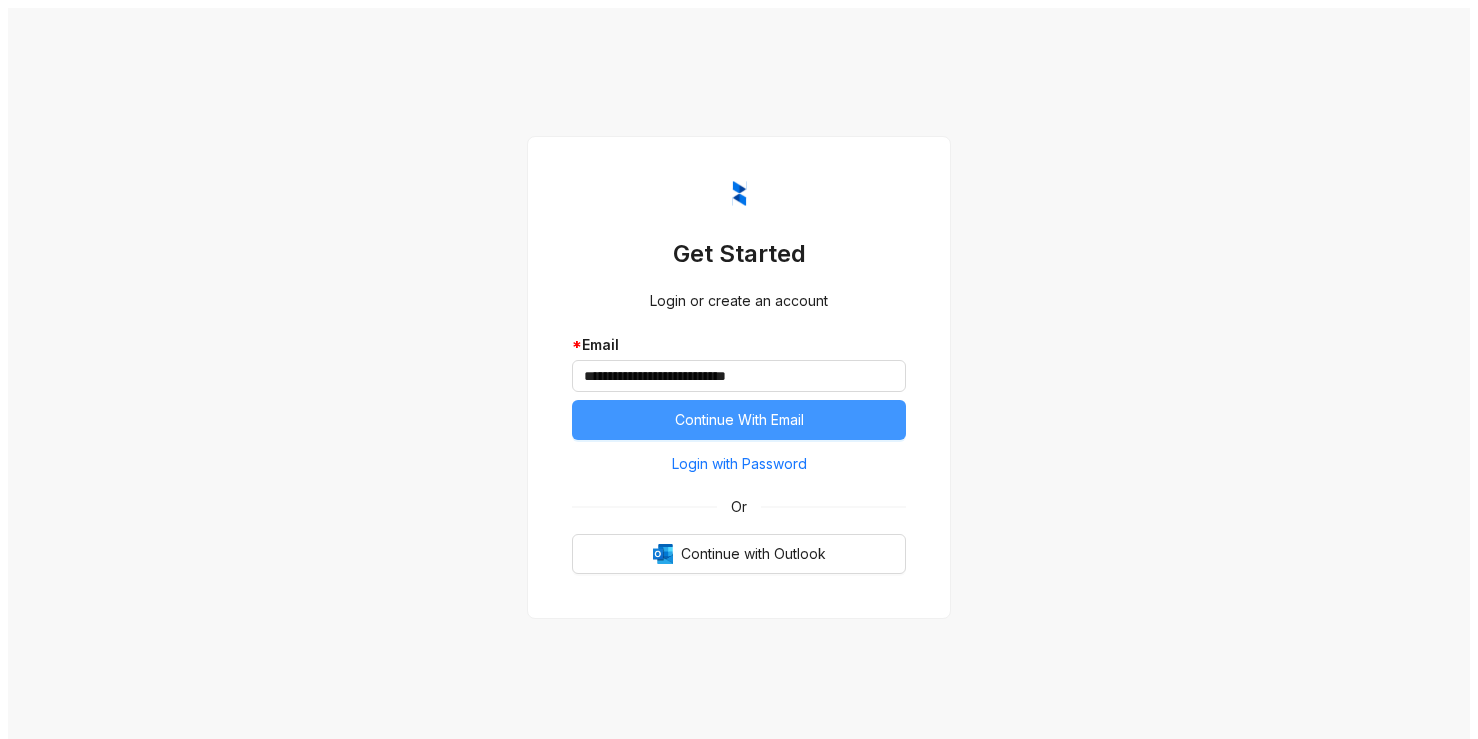 click on "Continue With Email" at bounding box center [739, 420] 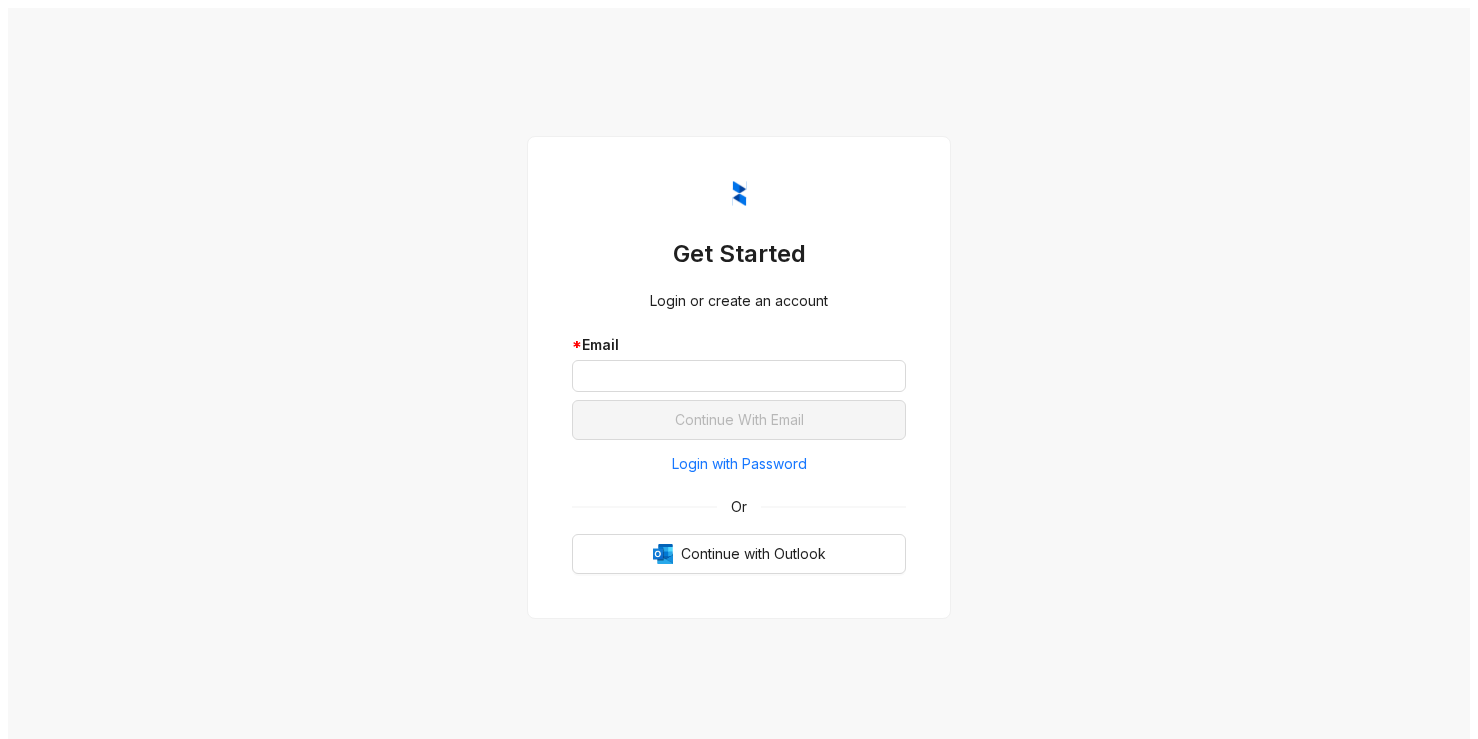 scroll, scrollTop: 0, scrollLeft: 0, axis: both 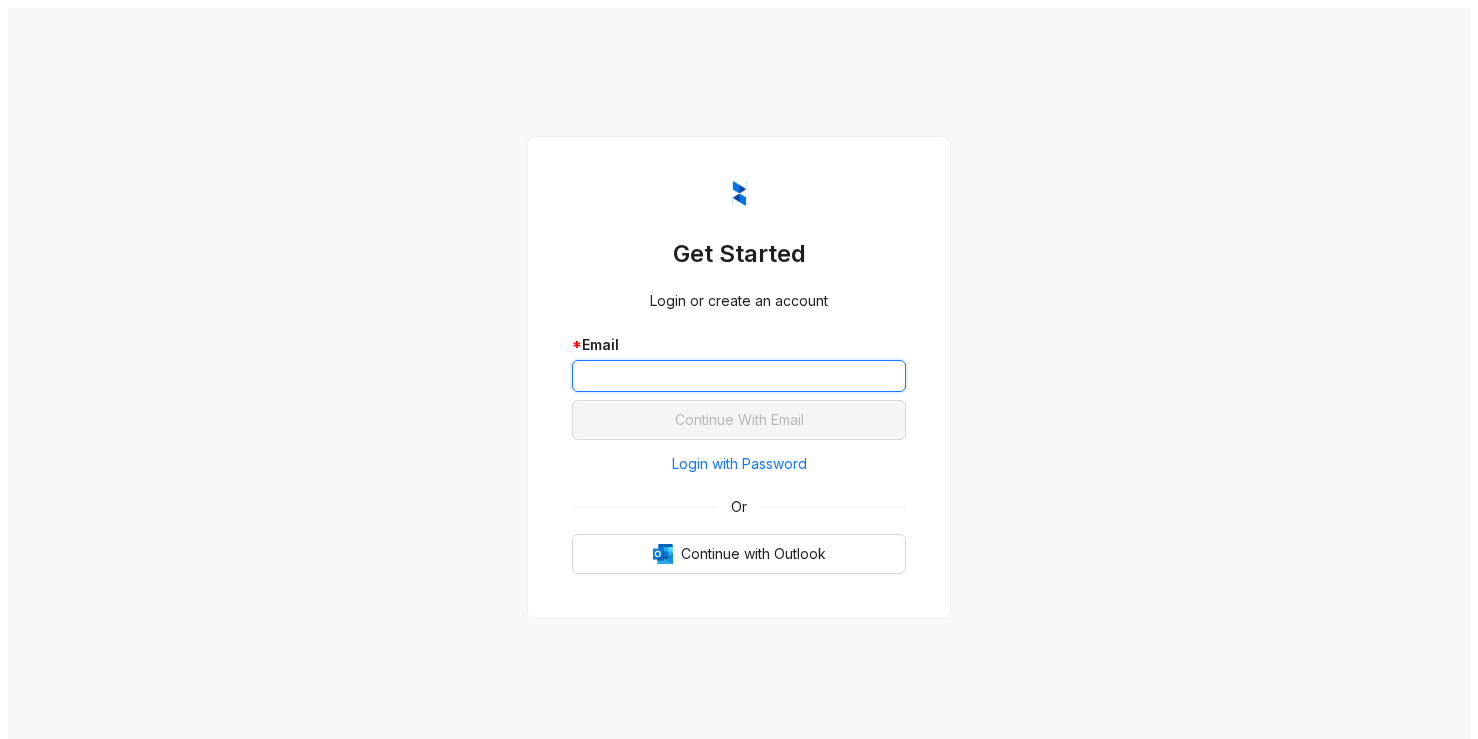 click at bounding box center (739, 376) 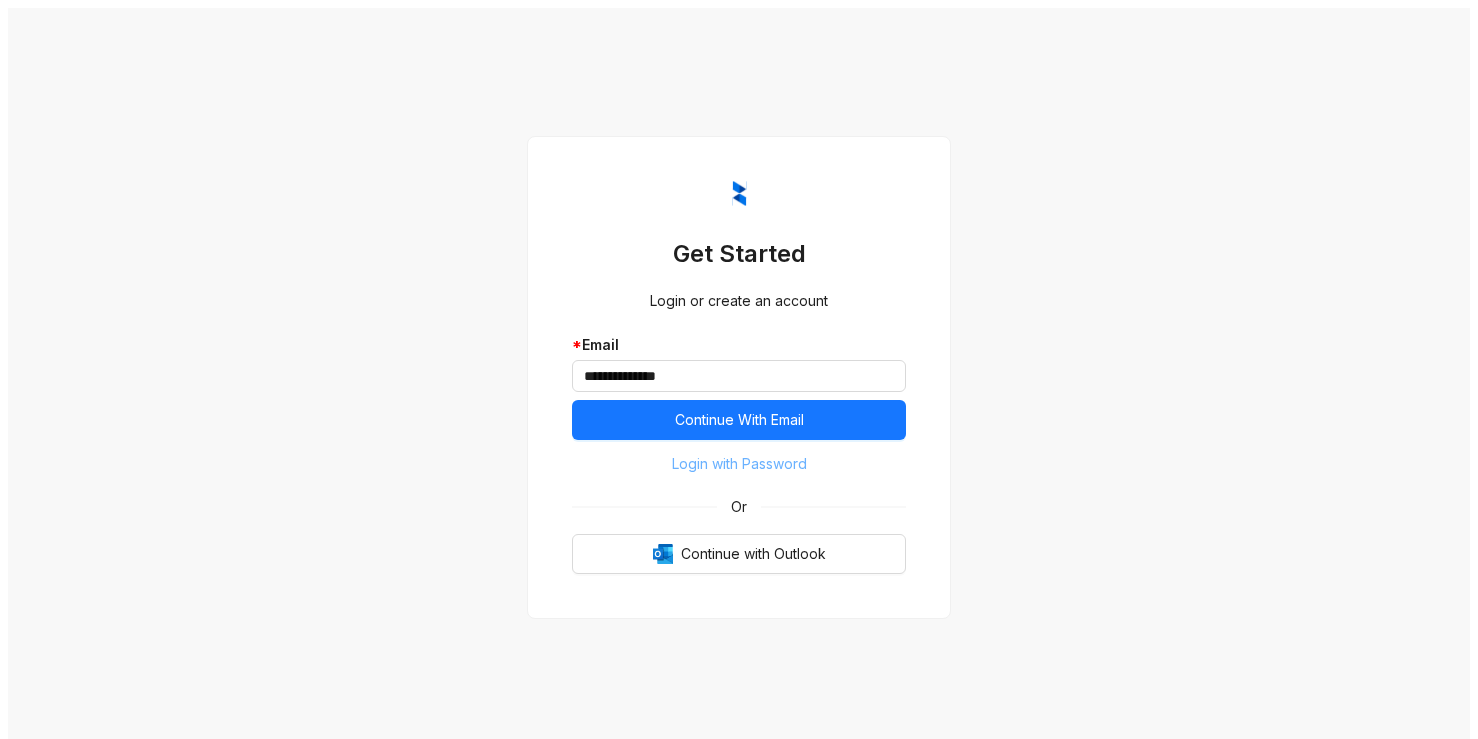 click on "Login with Password" at bounding box center (739, 464) 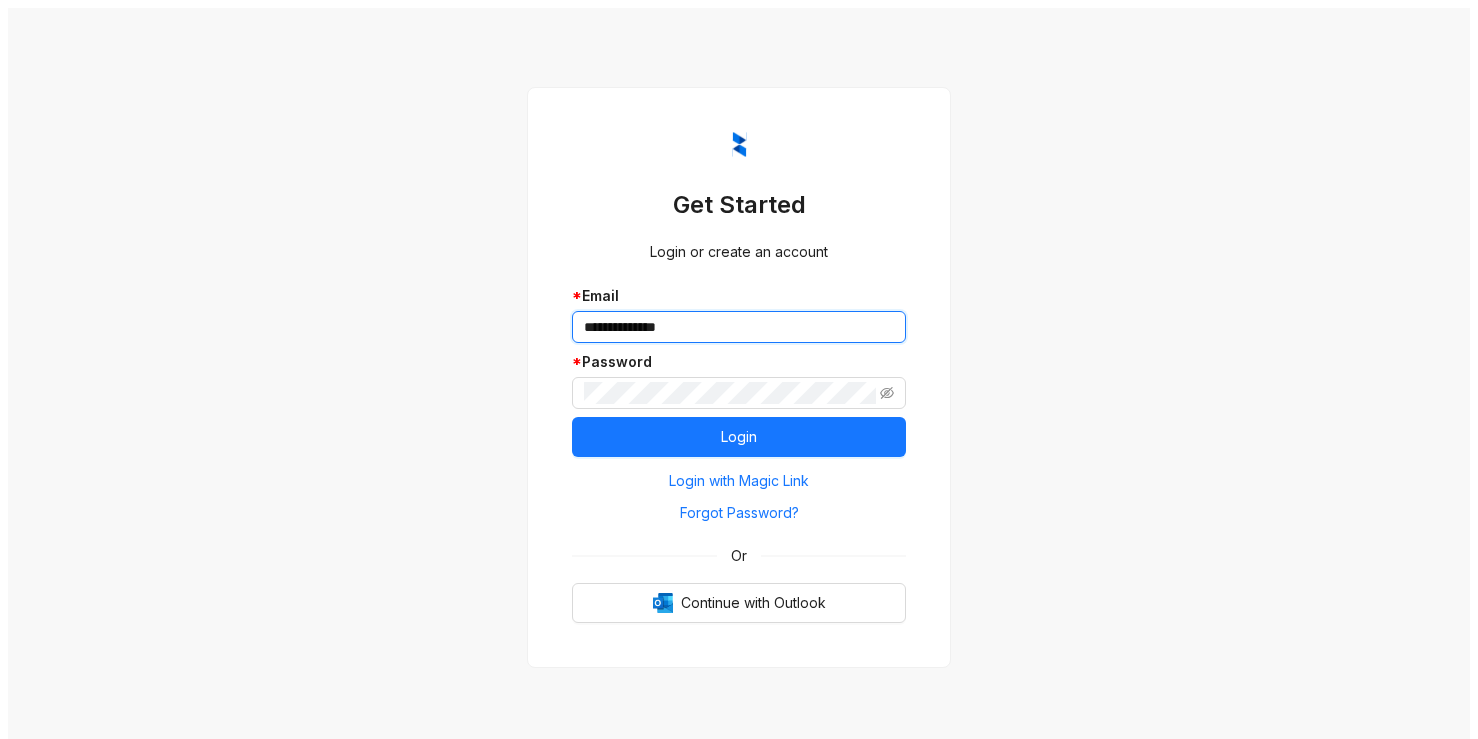 drag, startPoint x: 743, startPoint y: 312, endPoint x: 531, endPoint y: 306, distance: 212.08488 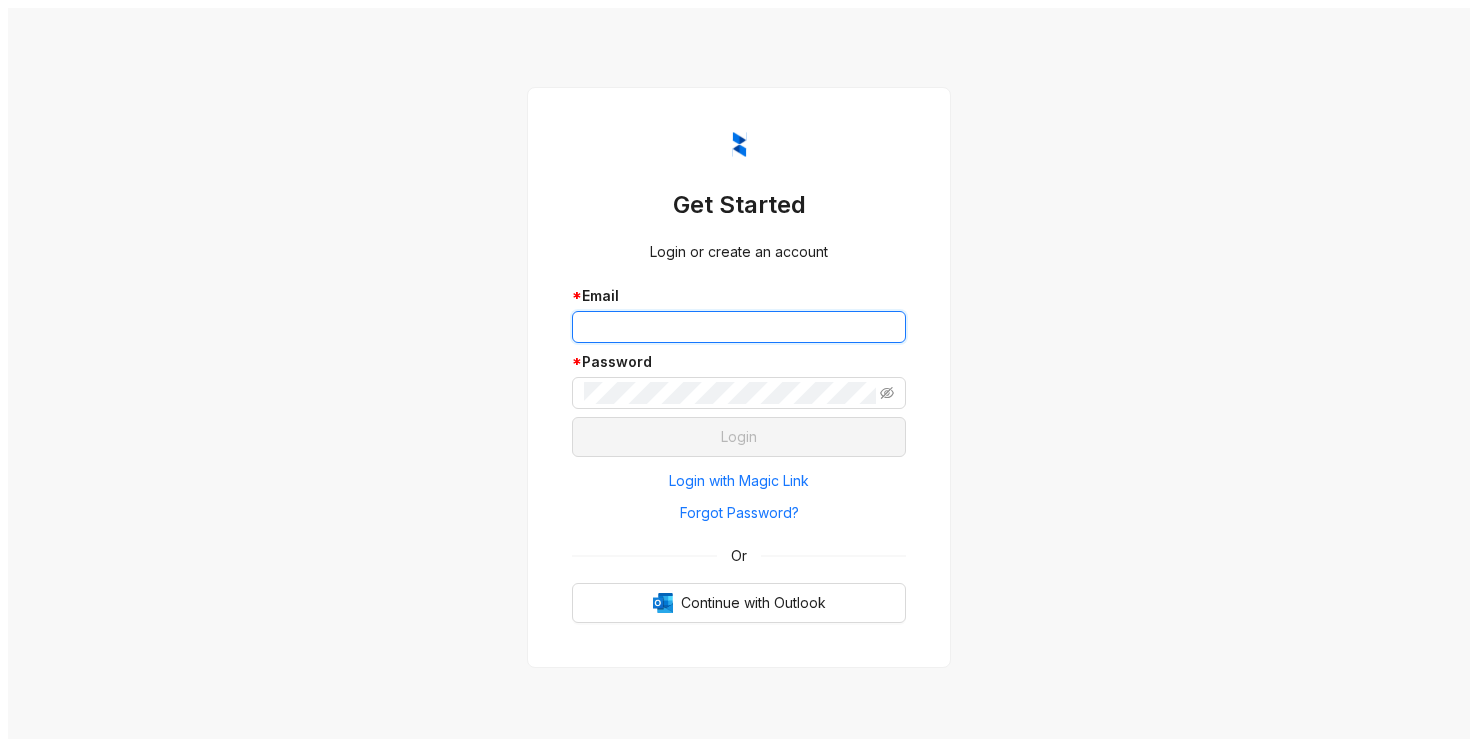 click at bounding box center [739, 327] 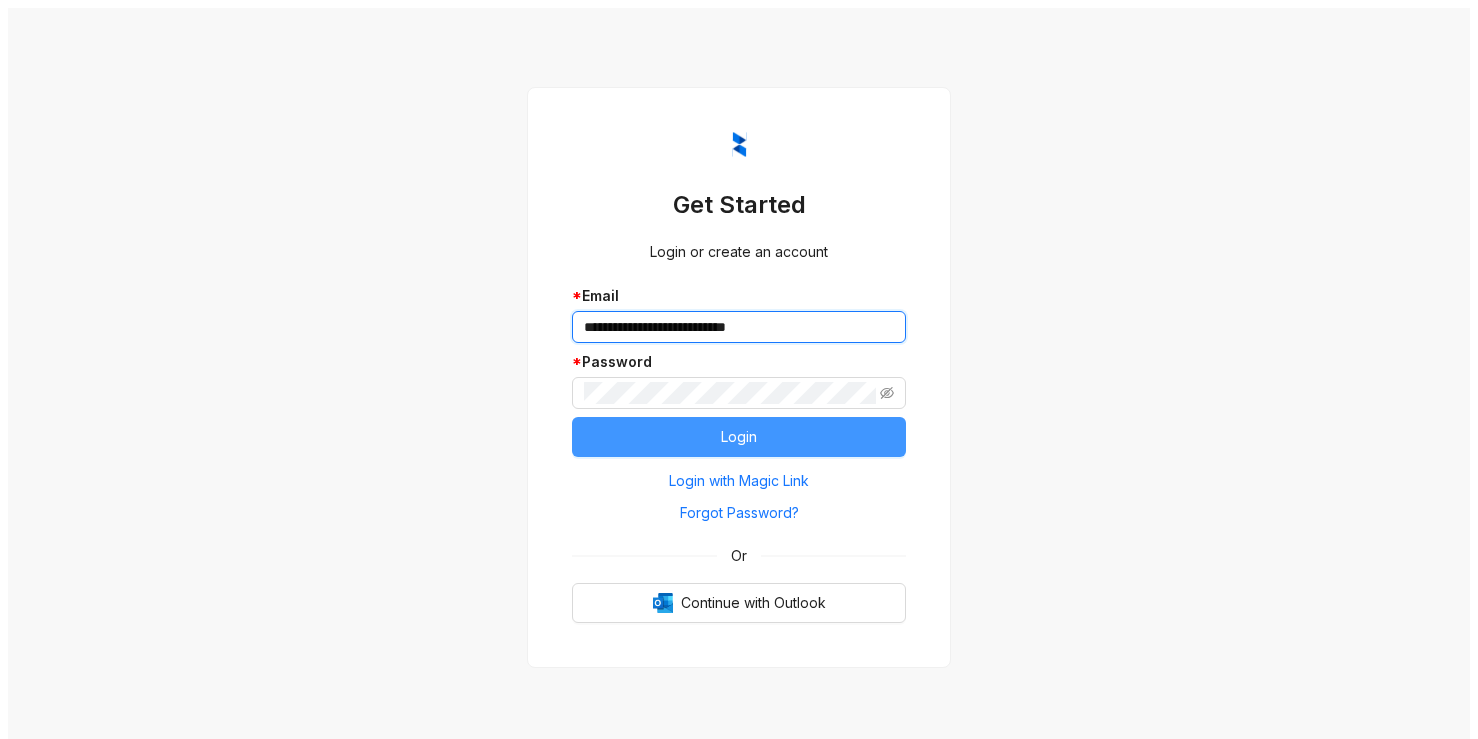 type on "**********" 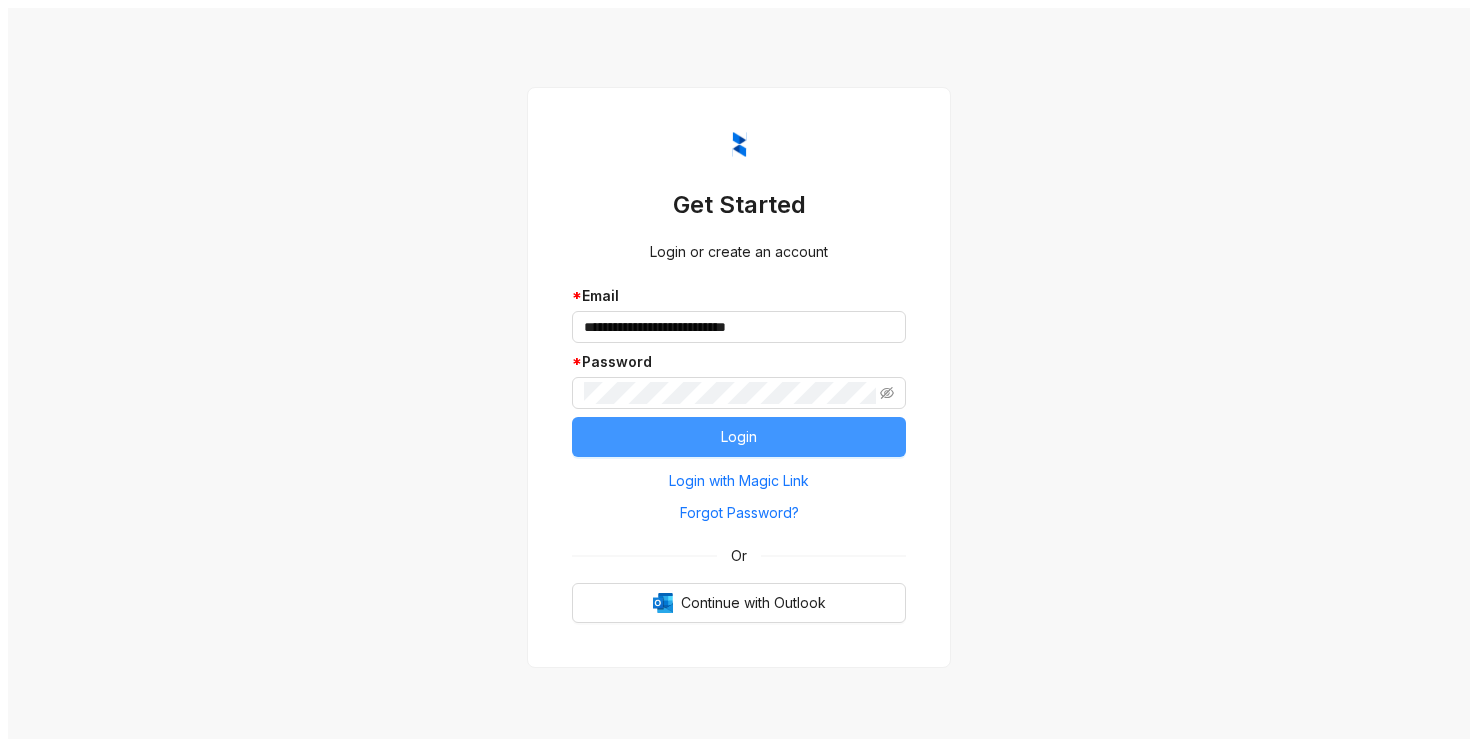 click on "Login" at bounding box center [739, 437] 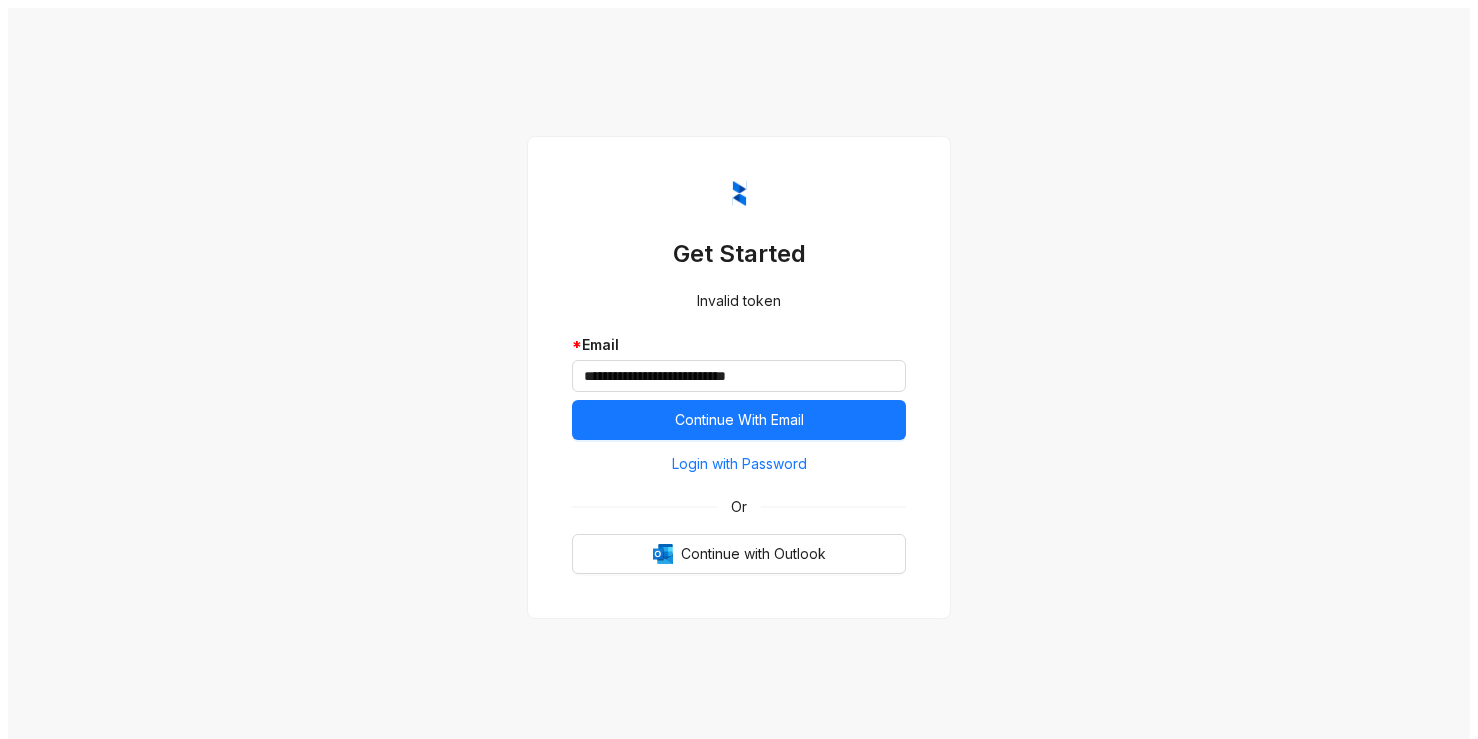 scroll, scrollTop: 0, scrollLeft: 0, axis: both 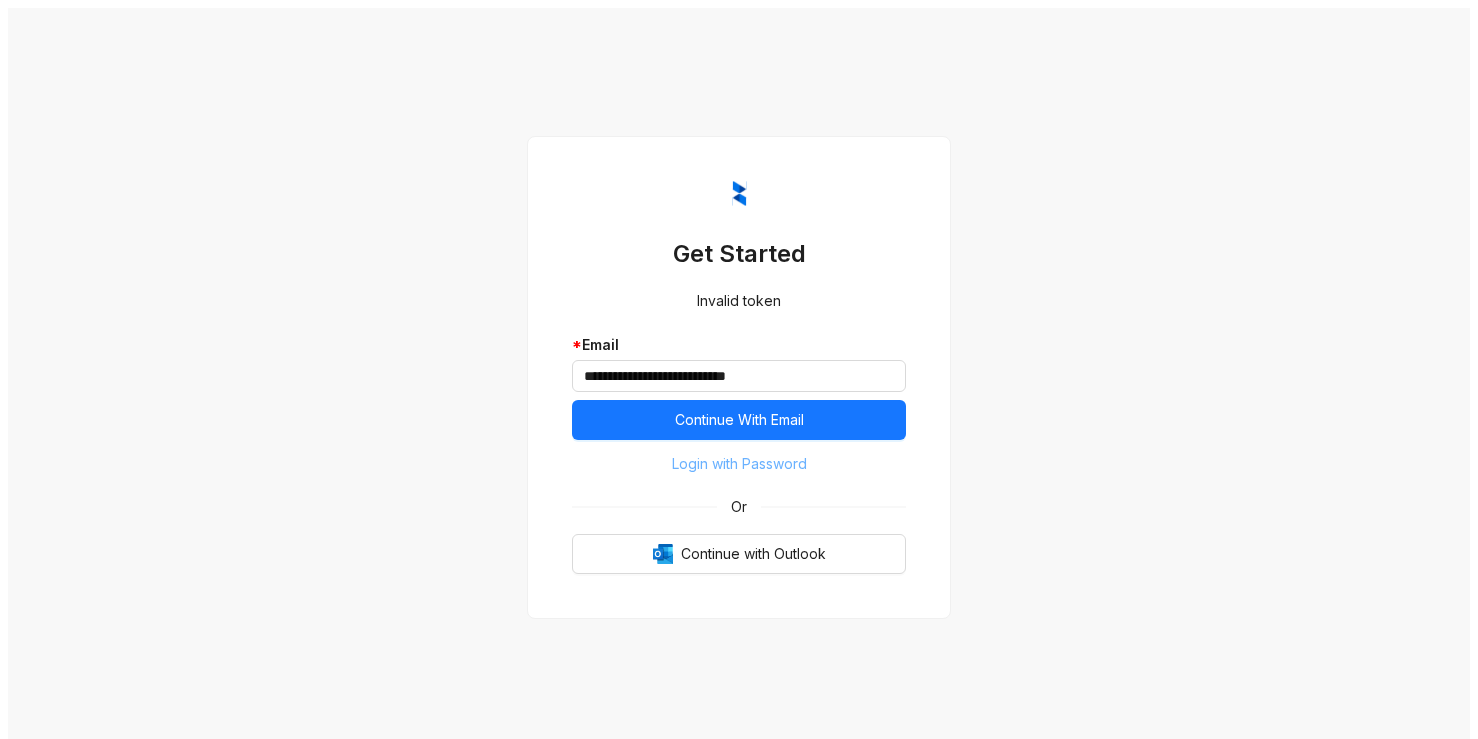 click on "Login with Password" at bounding box center (739, 464) 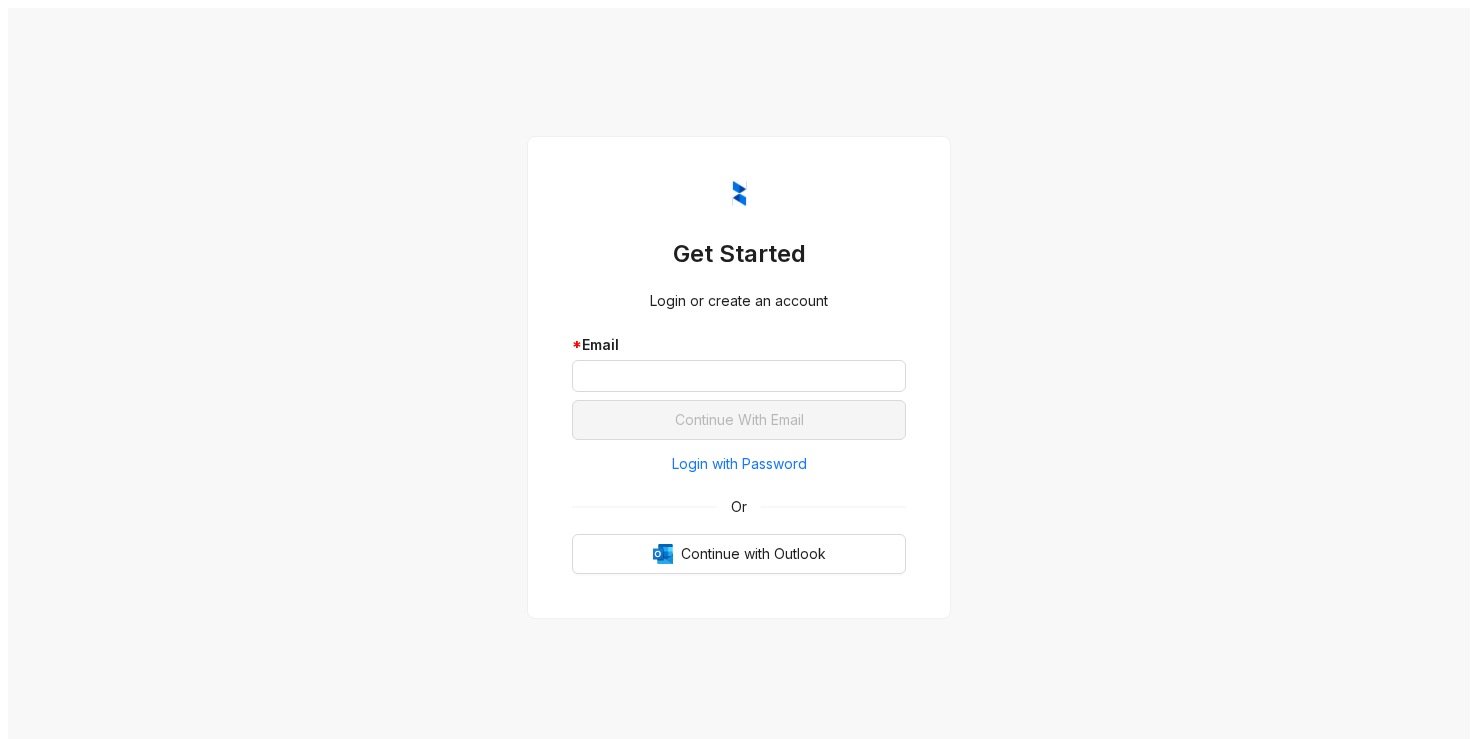 scroll, scrollTop: 0, scrollLeft: 0, axis: both 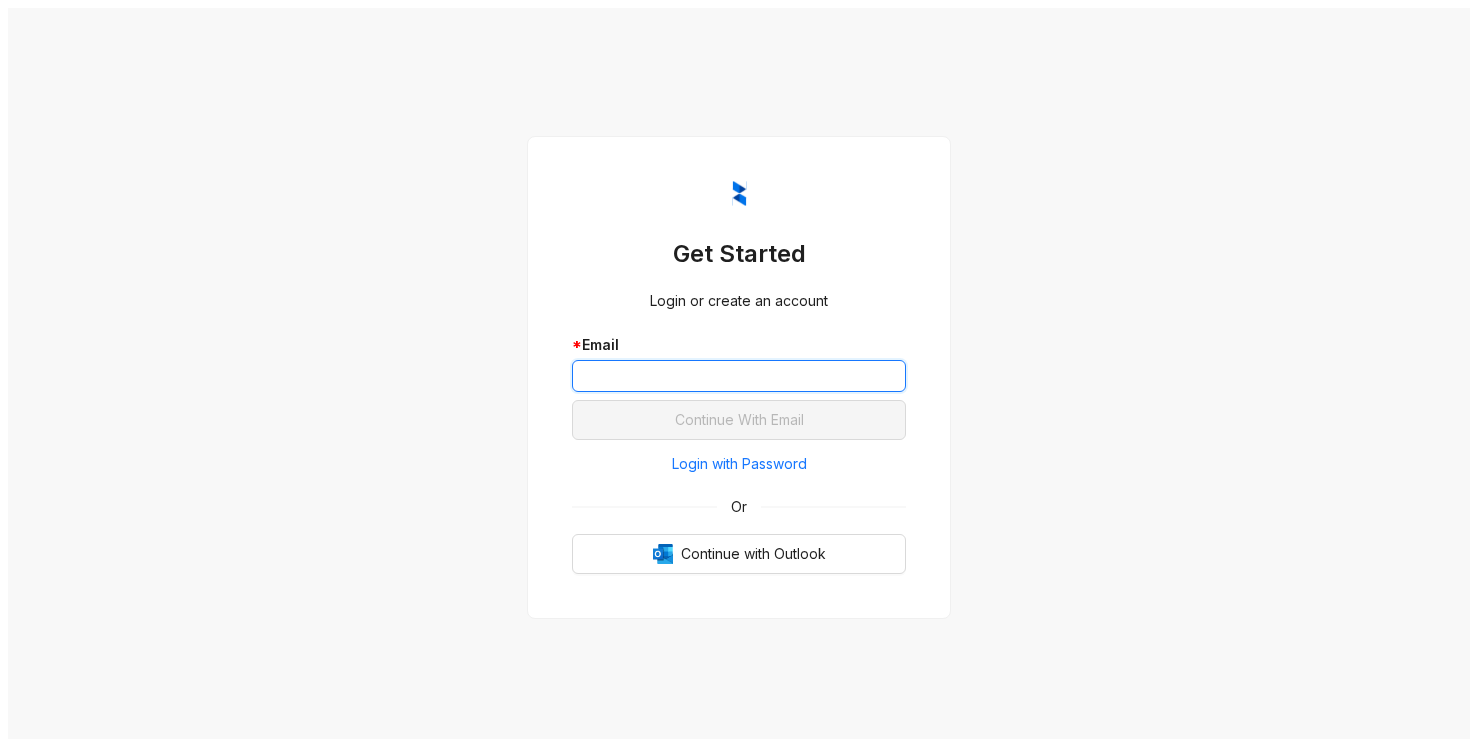 click at bounding box center [739, 376] 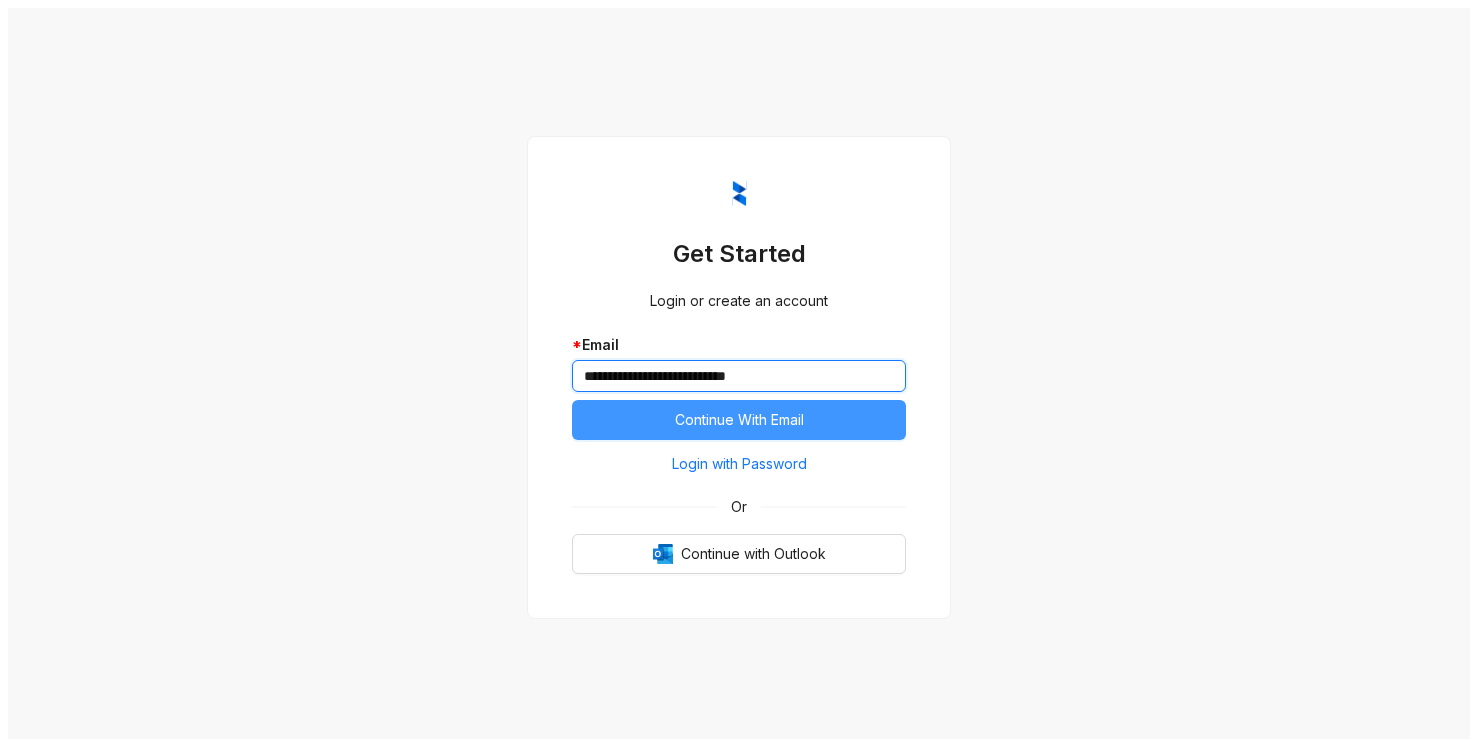 type on "**********" 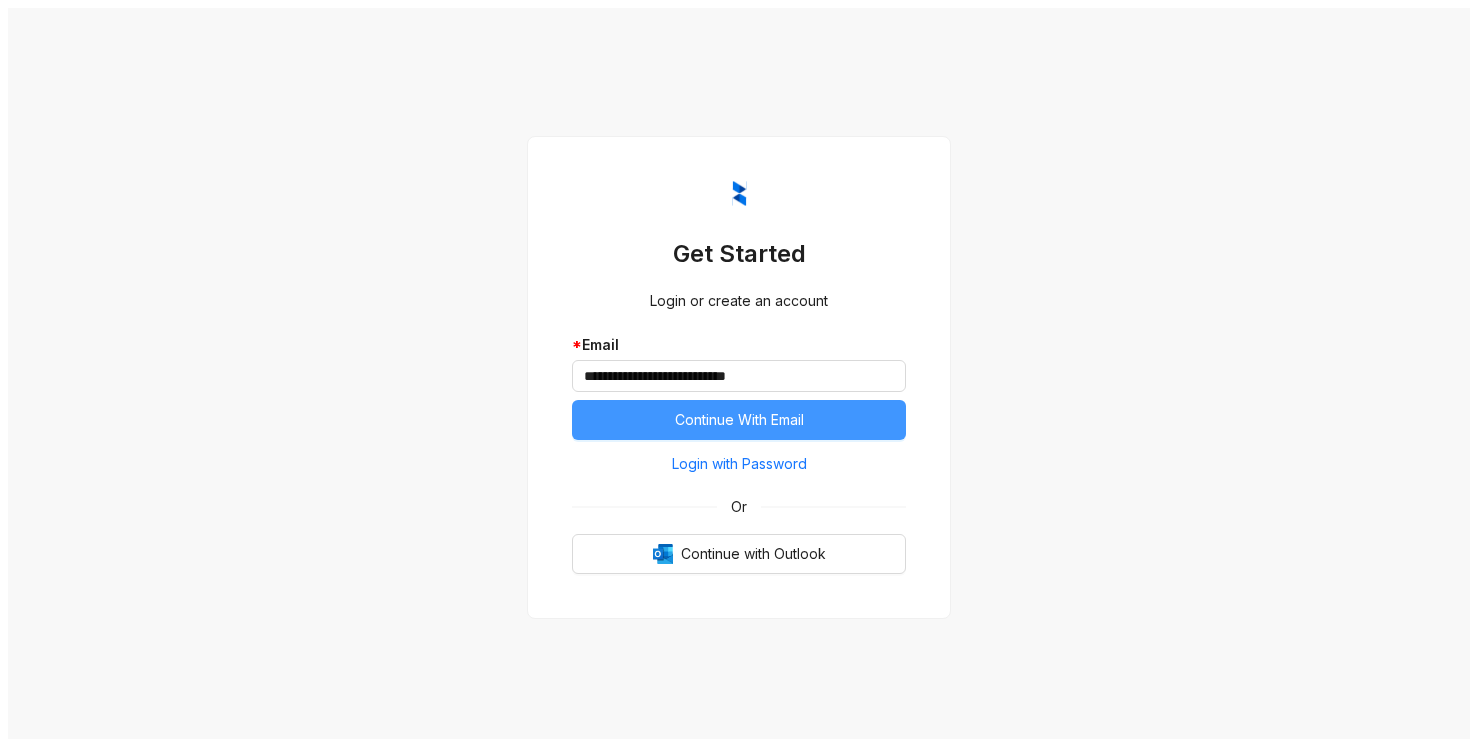 click on "Continue With Email" at bounding box center (739, 420) 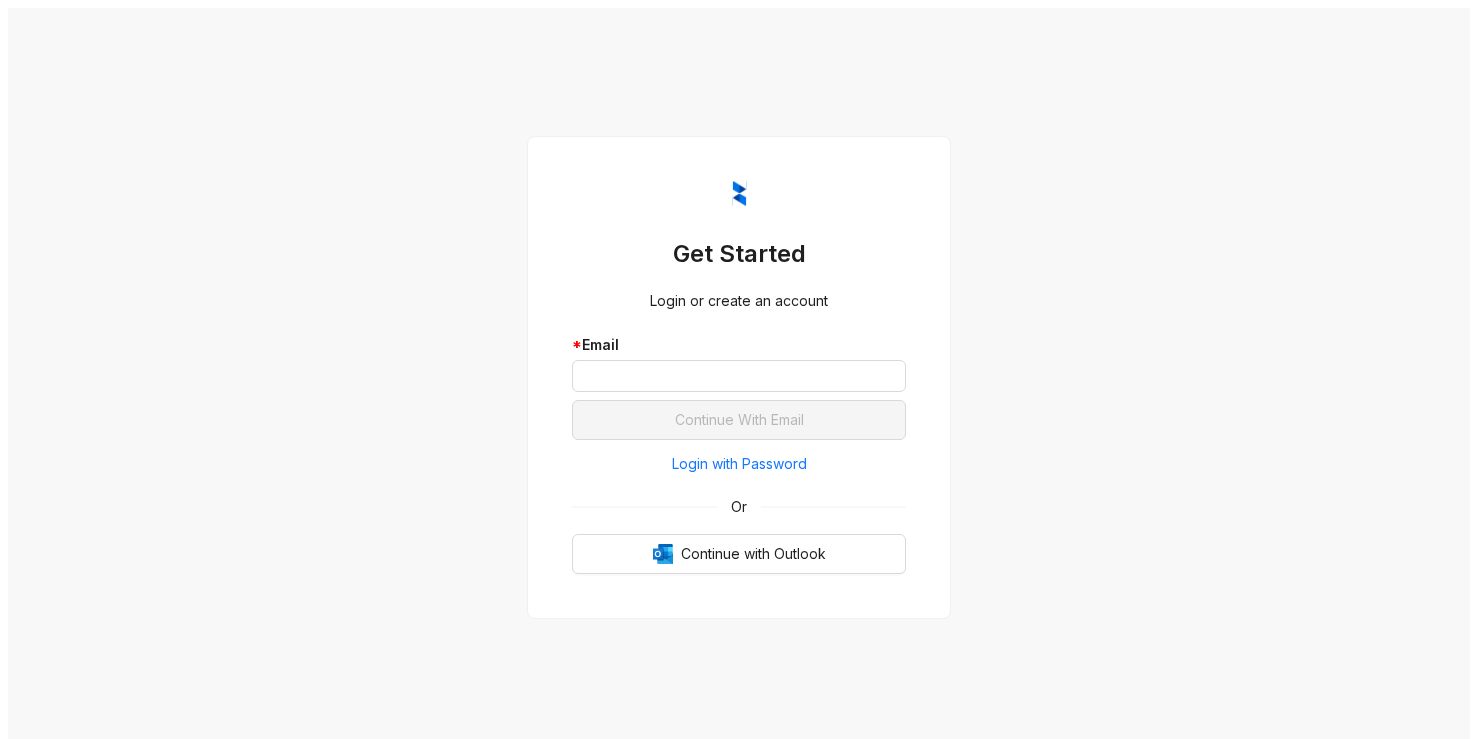 scroll, scrollTop: 0, scrollLeft: 0, axis: both 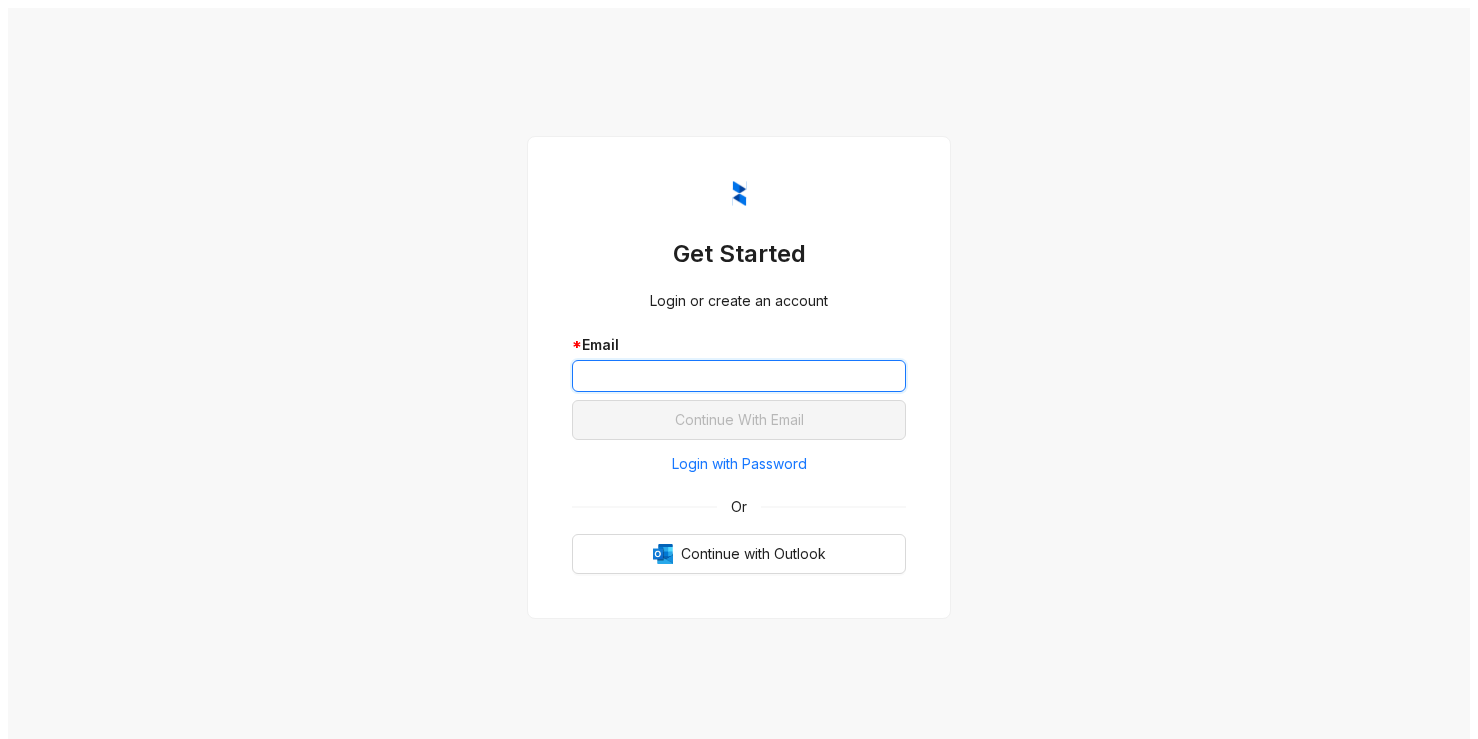 click at bounding box center (739, 376) 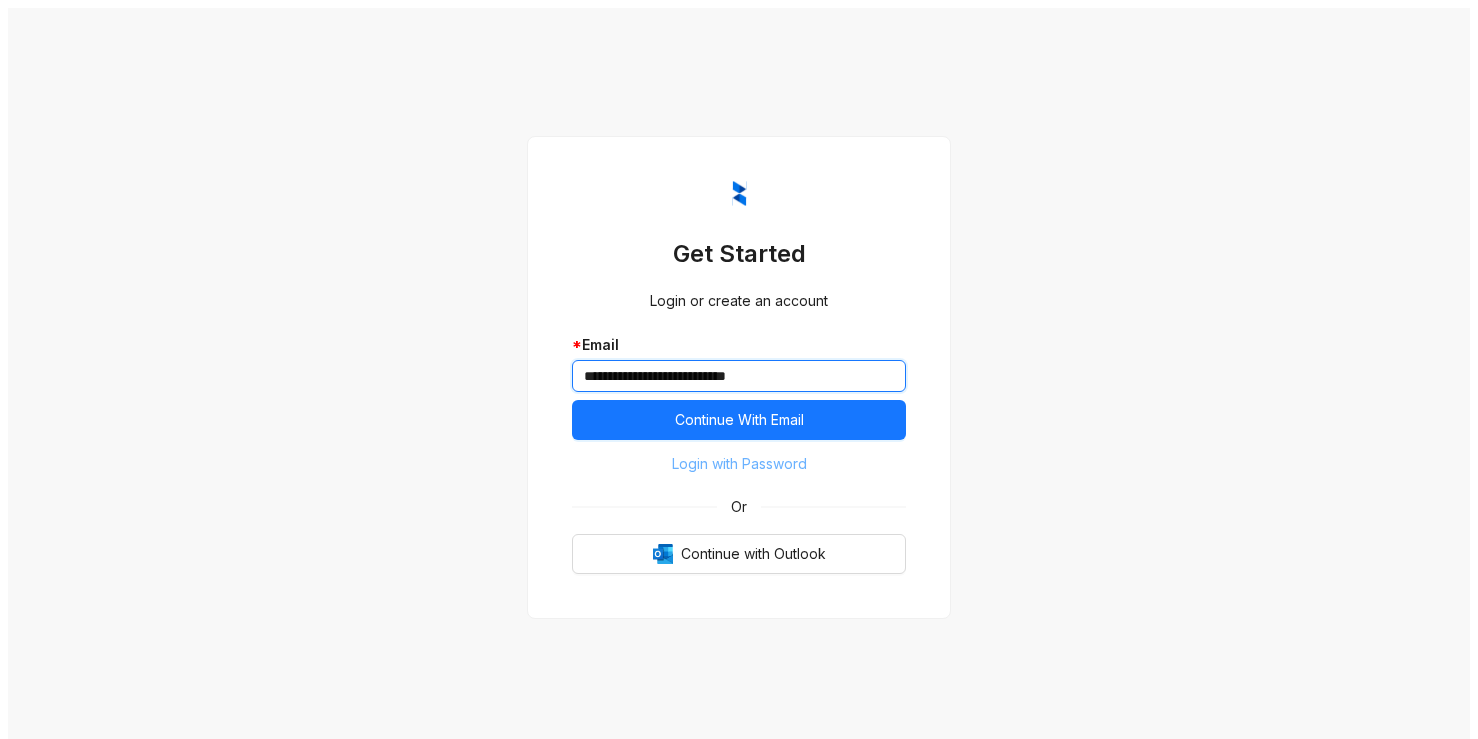 type on "**********" 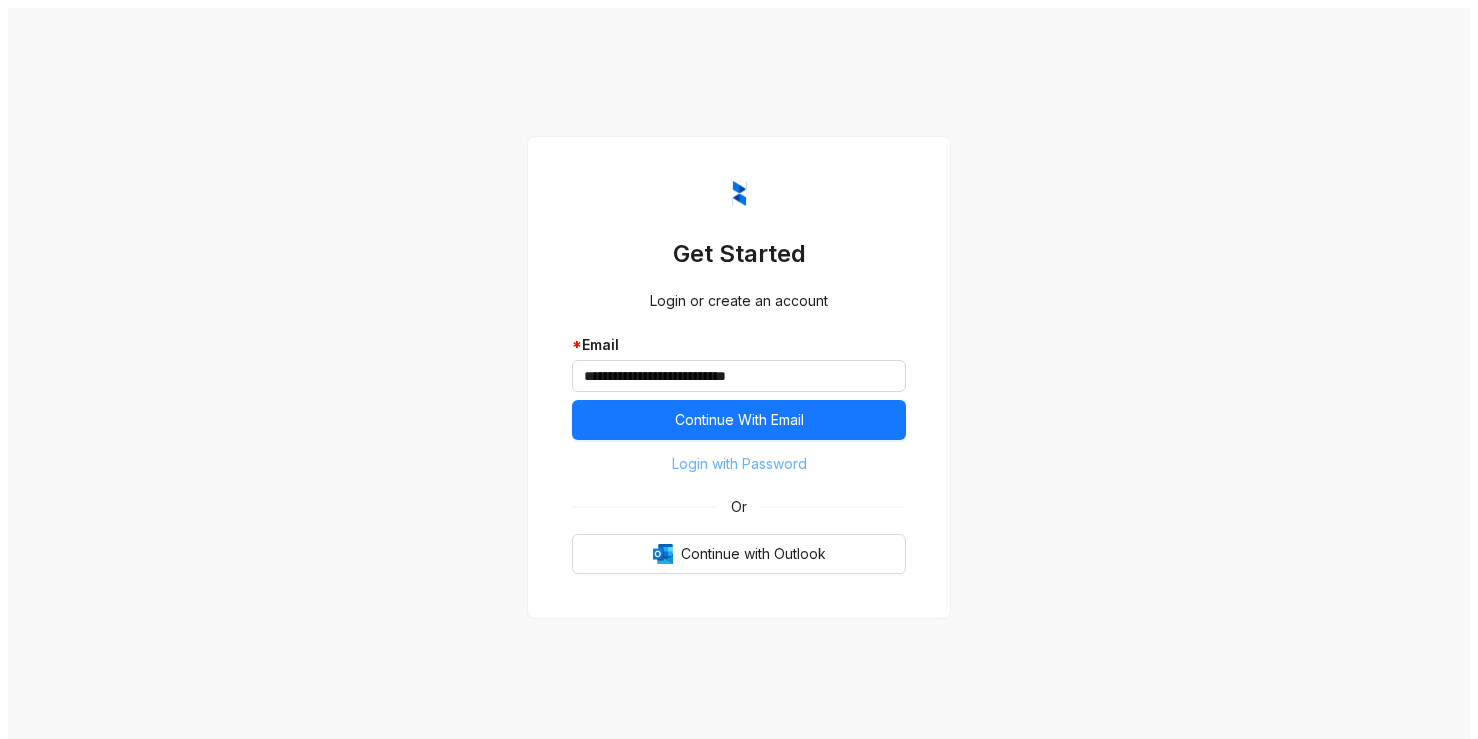 click on "Login with Password" at bounding box center (739, 464) 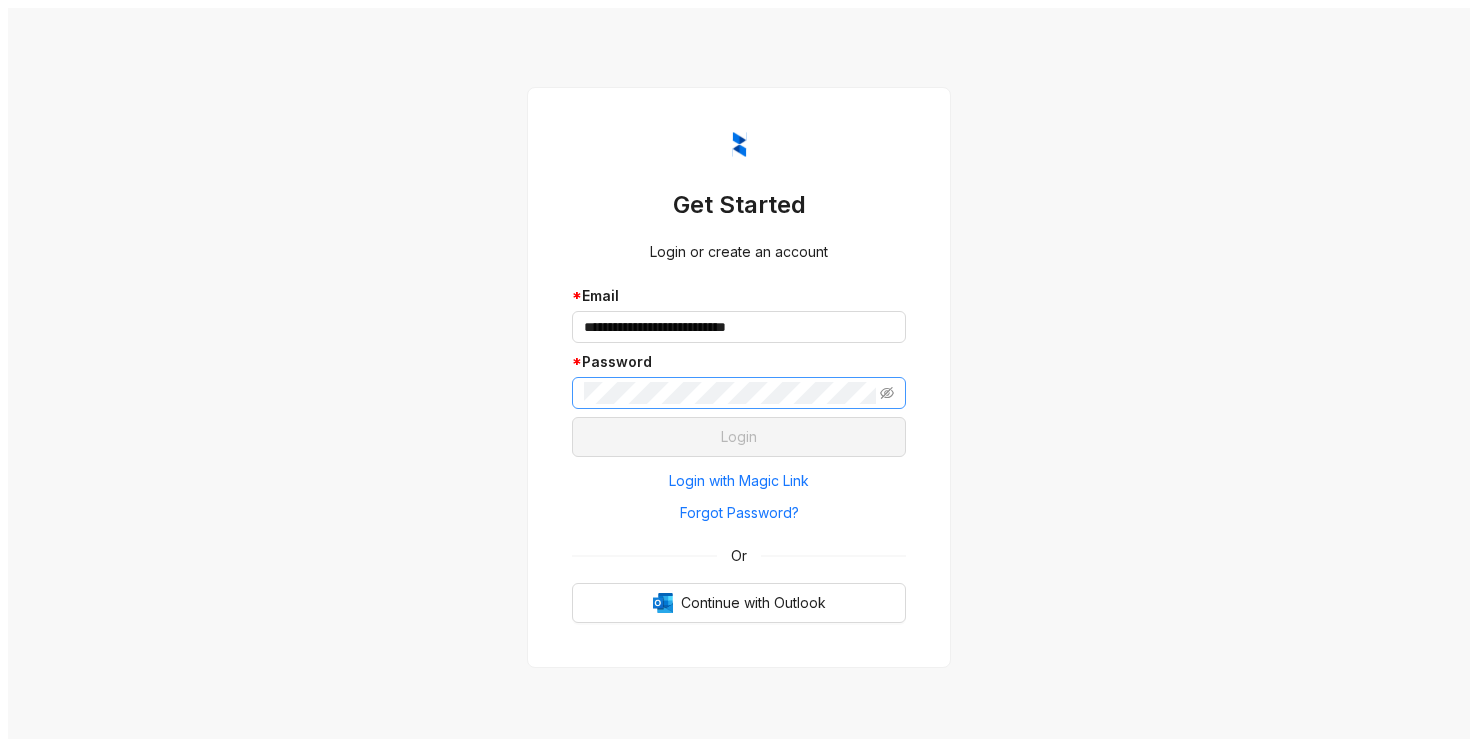 click at bounding box center [739, 393] 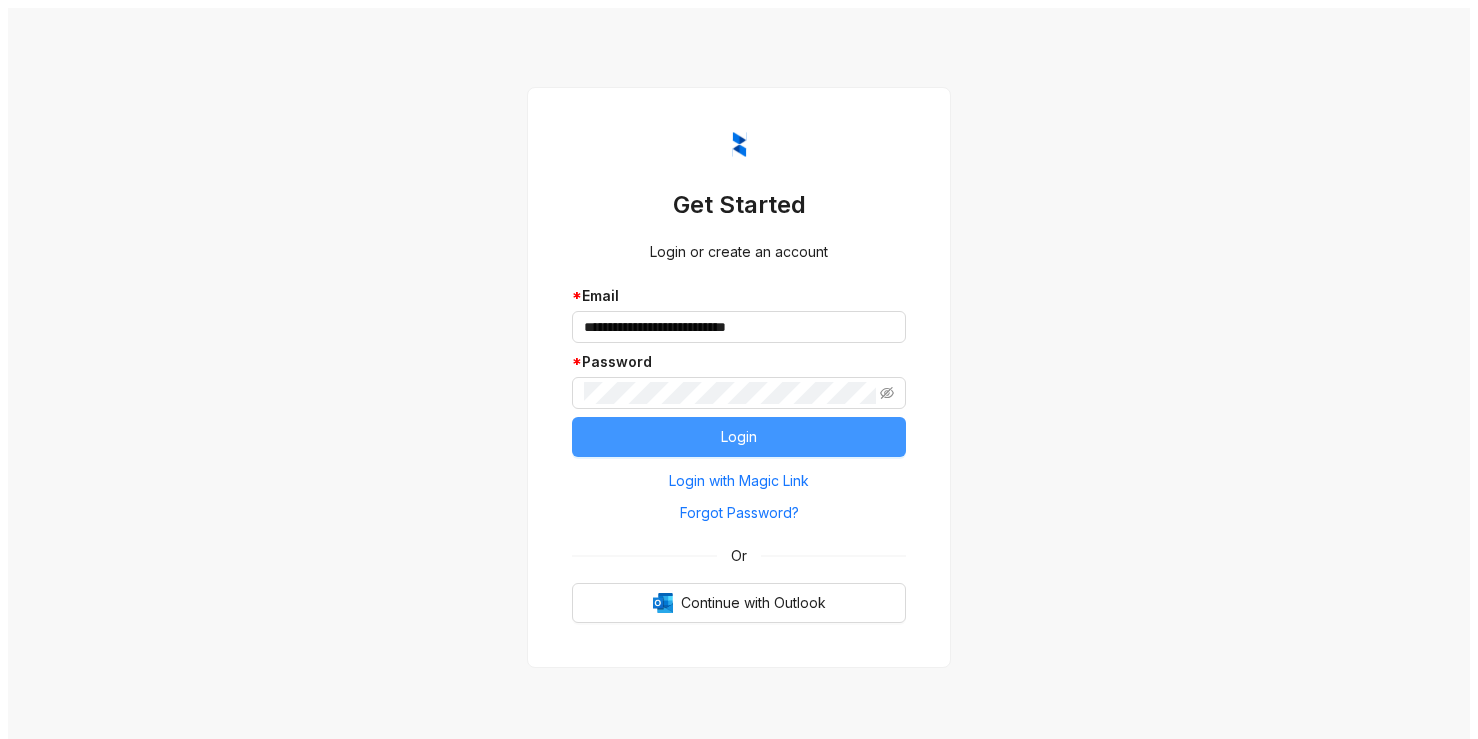 click on "Login" at bounding box center (739, 437) 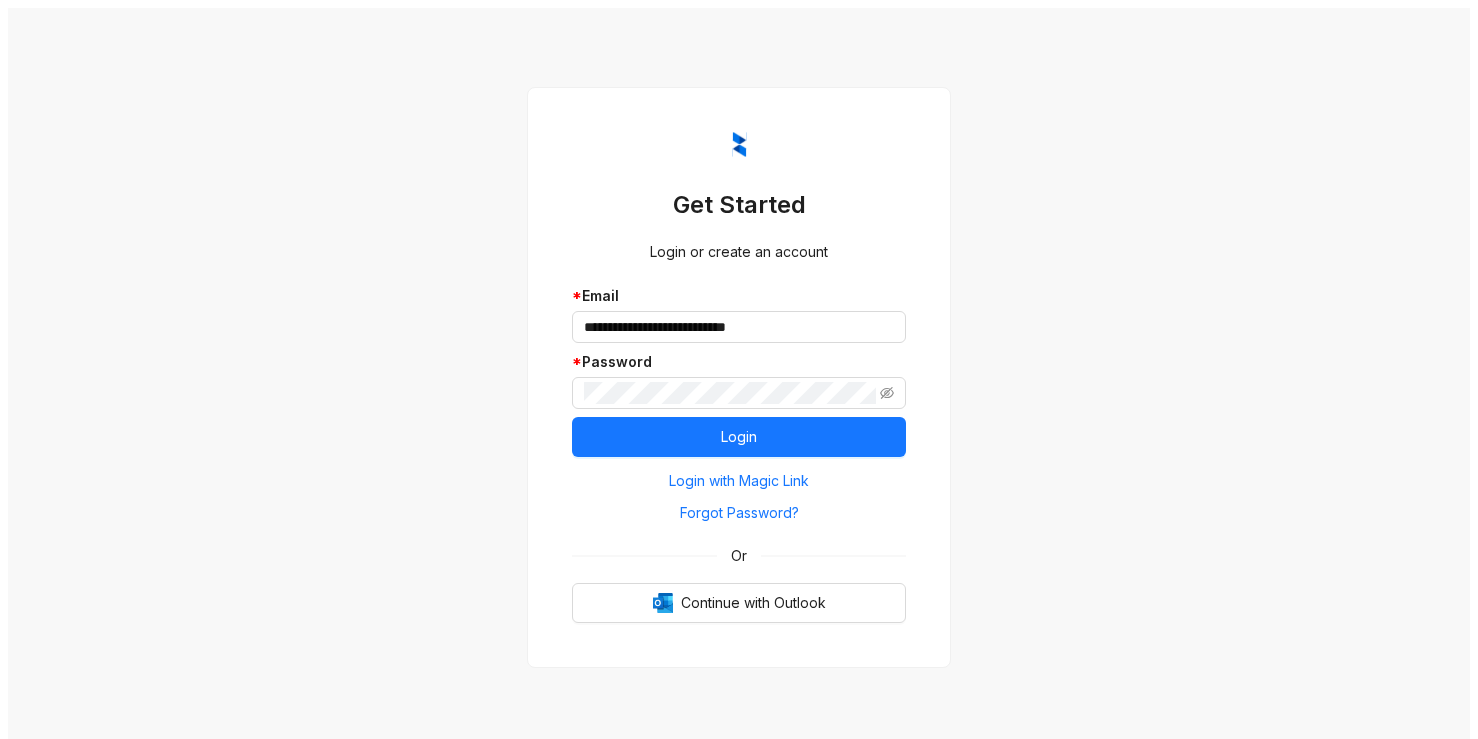 type 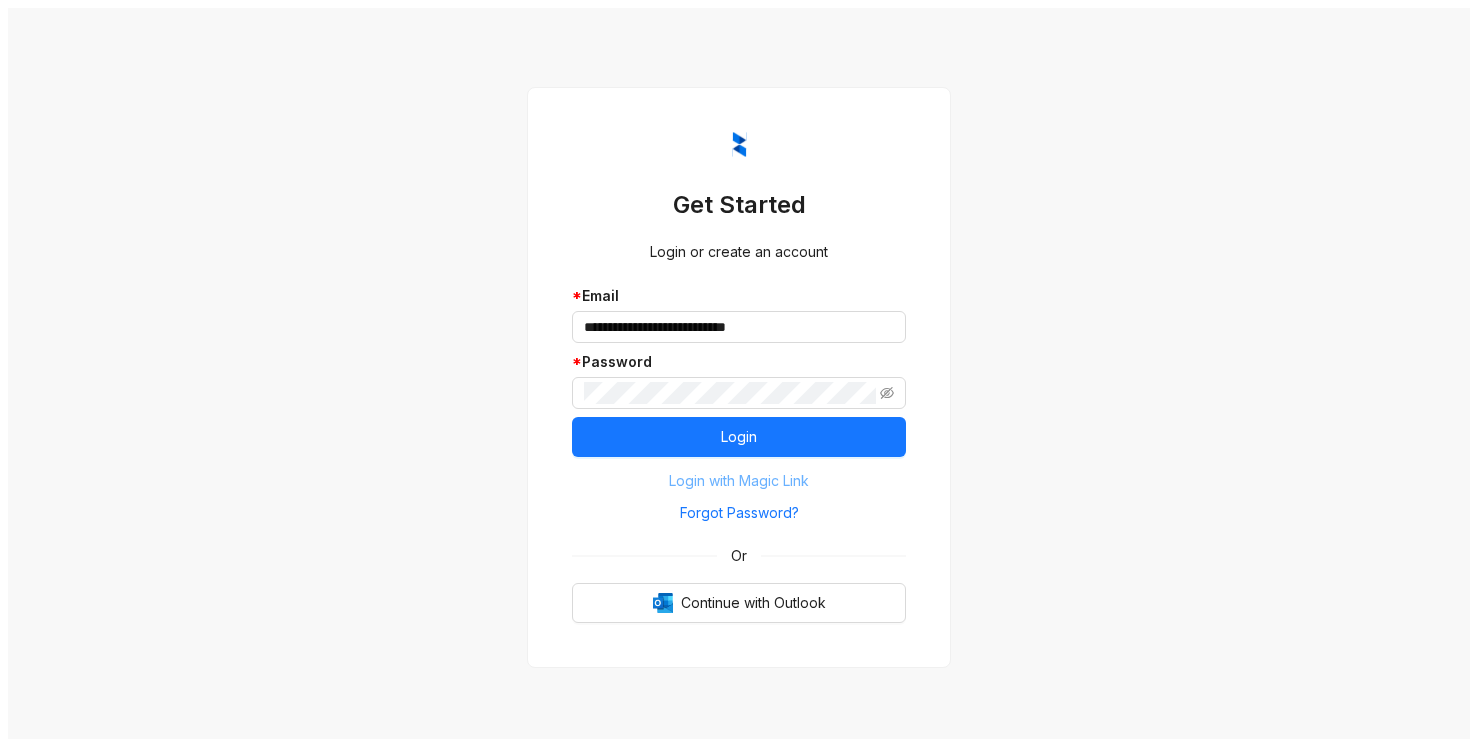type 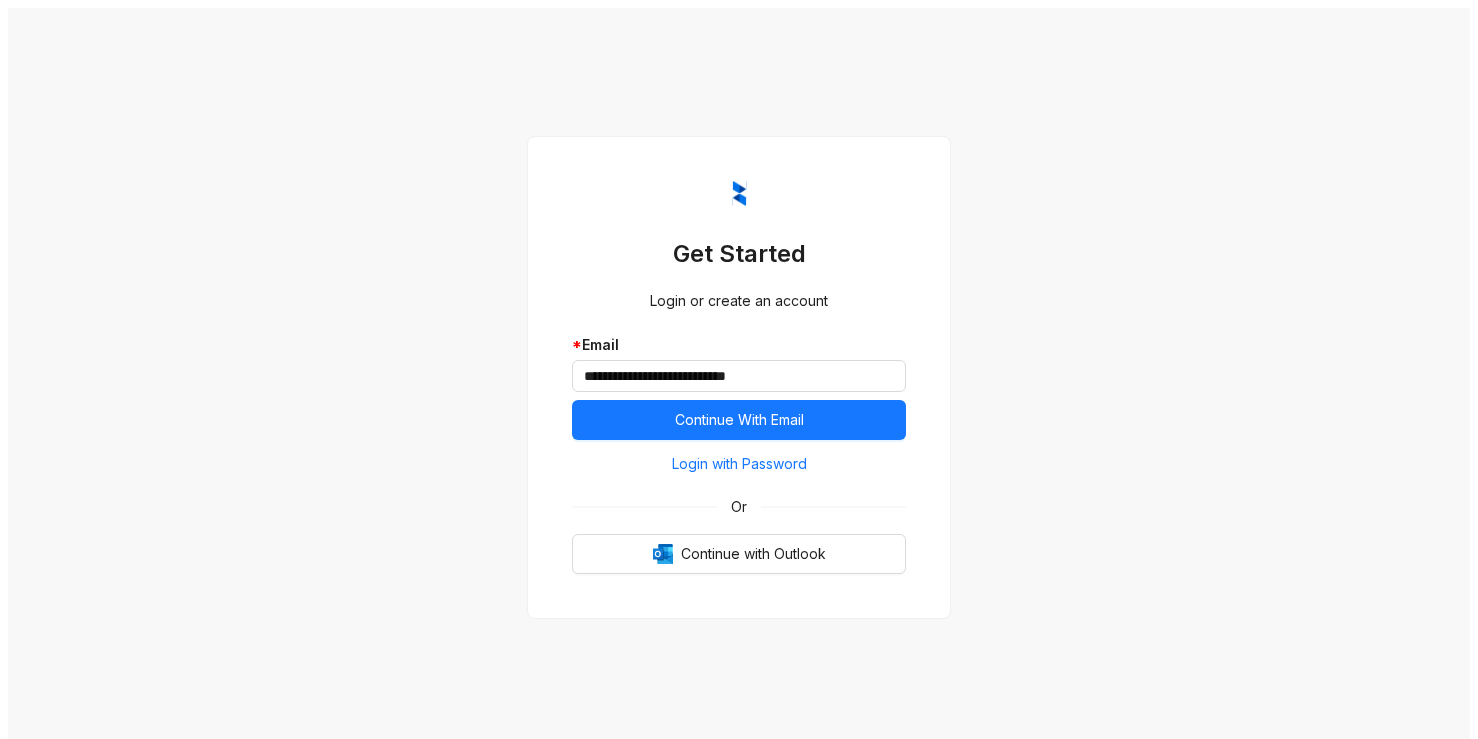 click on "**********" at bounding box center (739, 377) 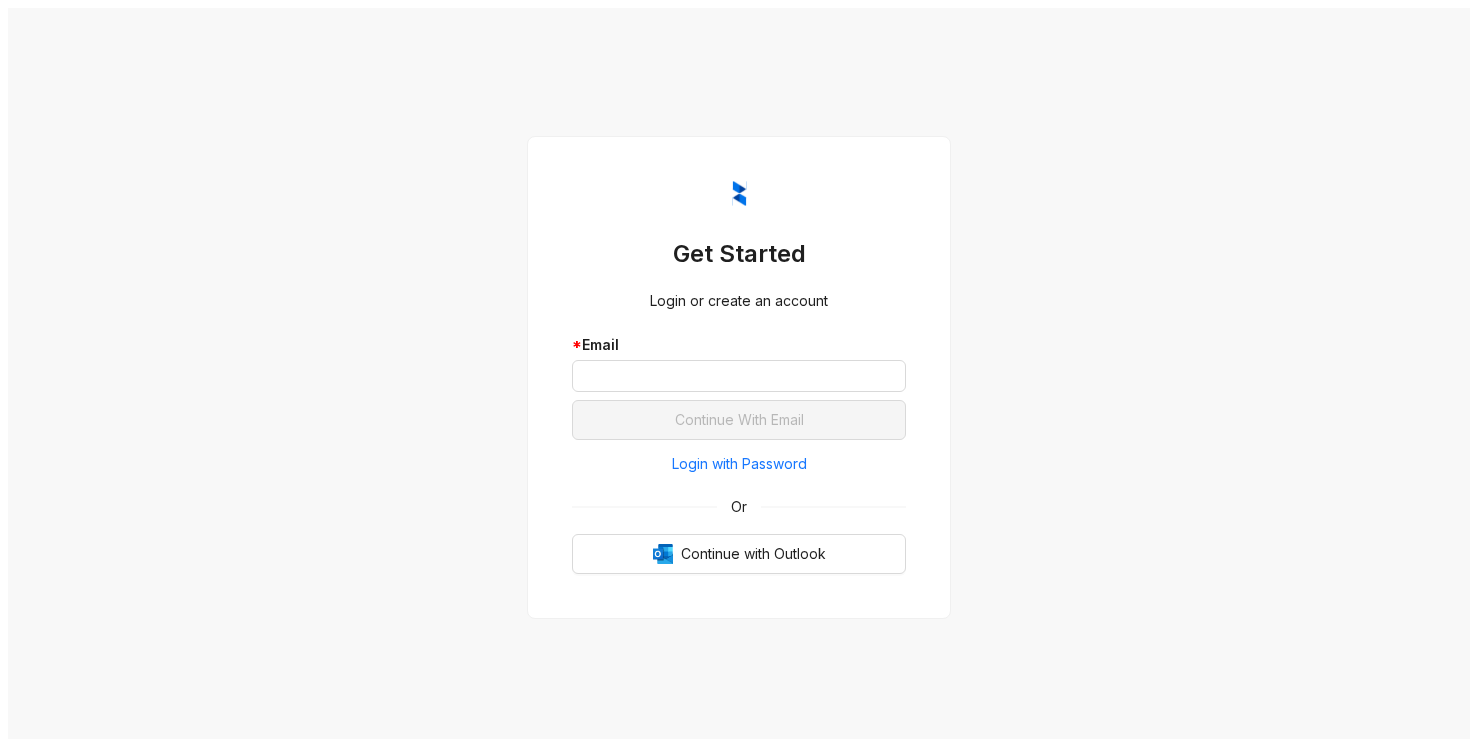 scroll, scrollTop: 0, scrollLeft: 0, axis: both 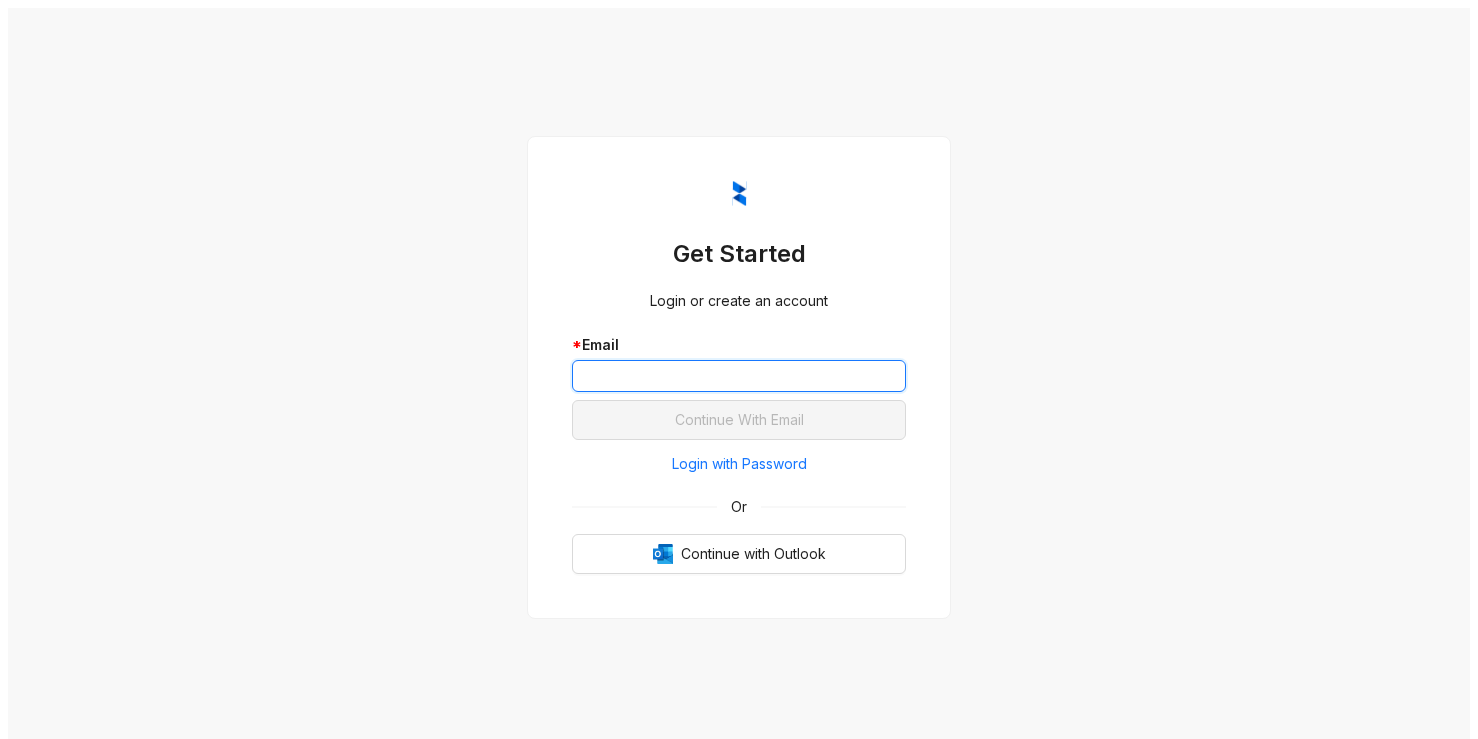 click at bounding box center [739, 376] 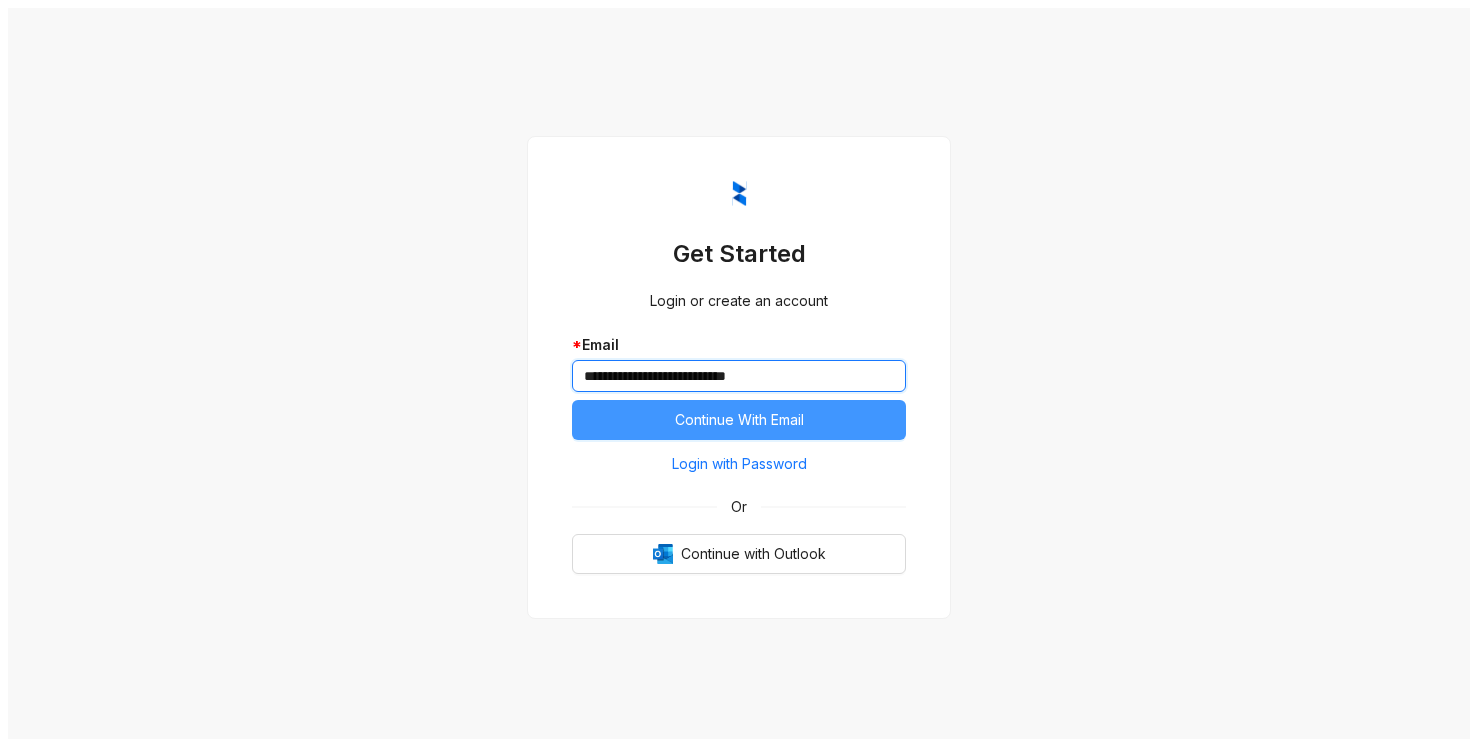 type on "**********" 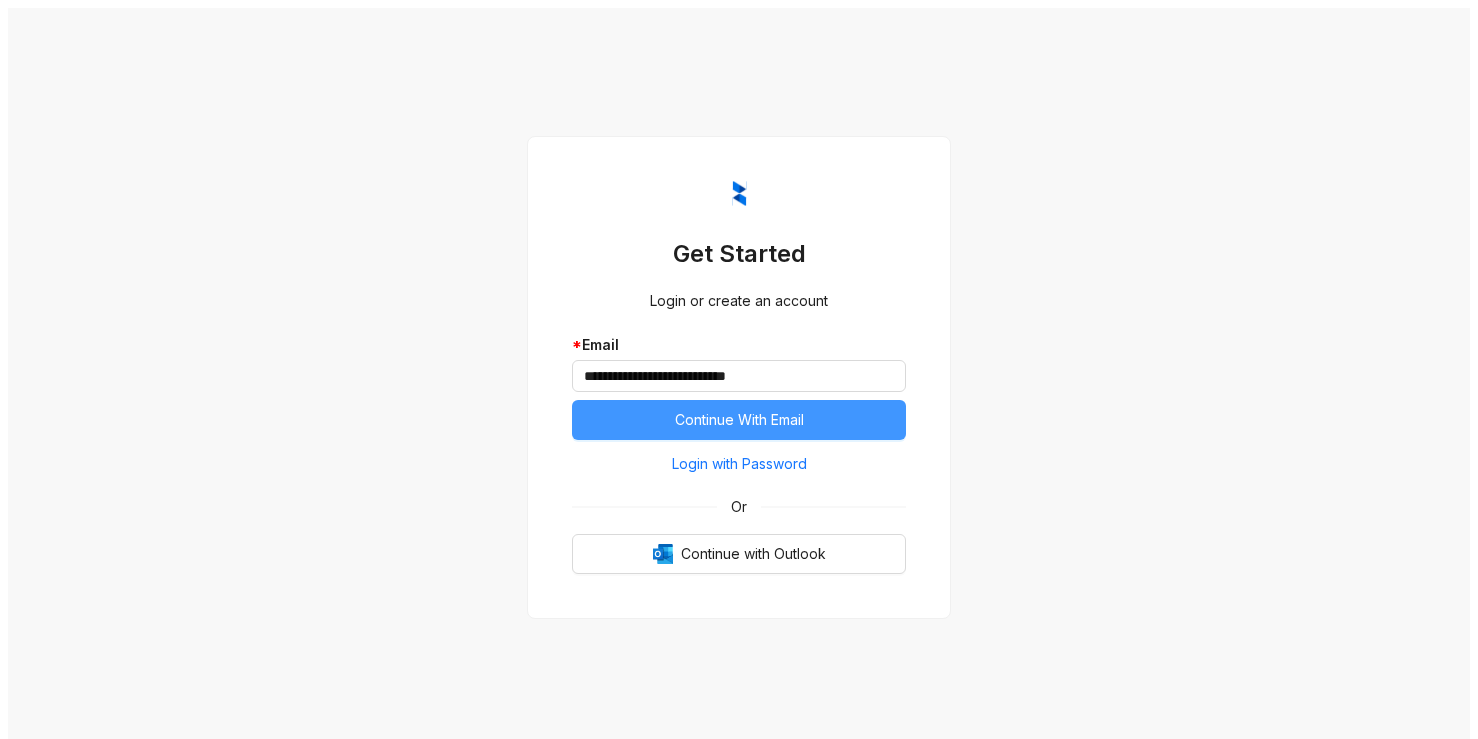 click on "Continue With Email" at bounding box center (739, 420) 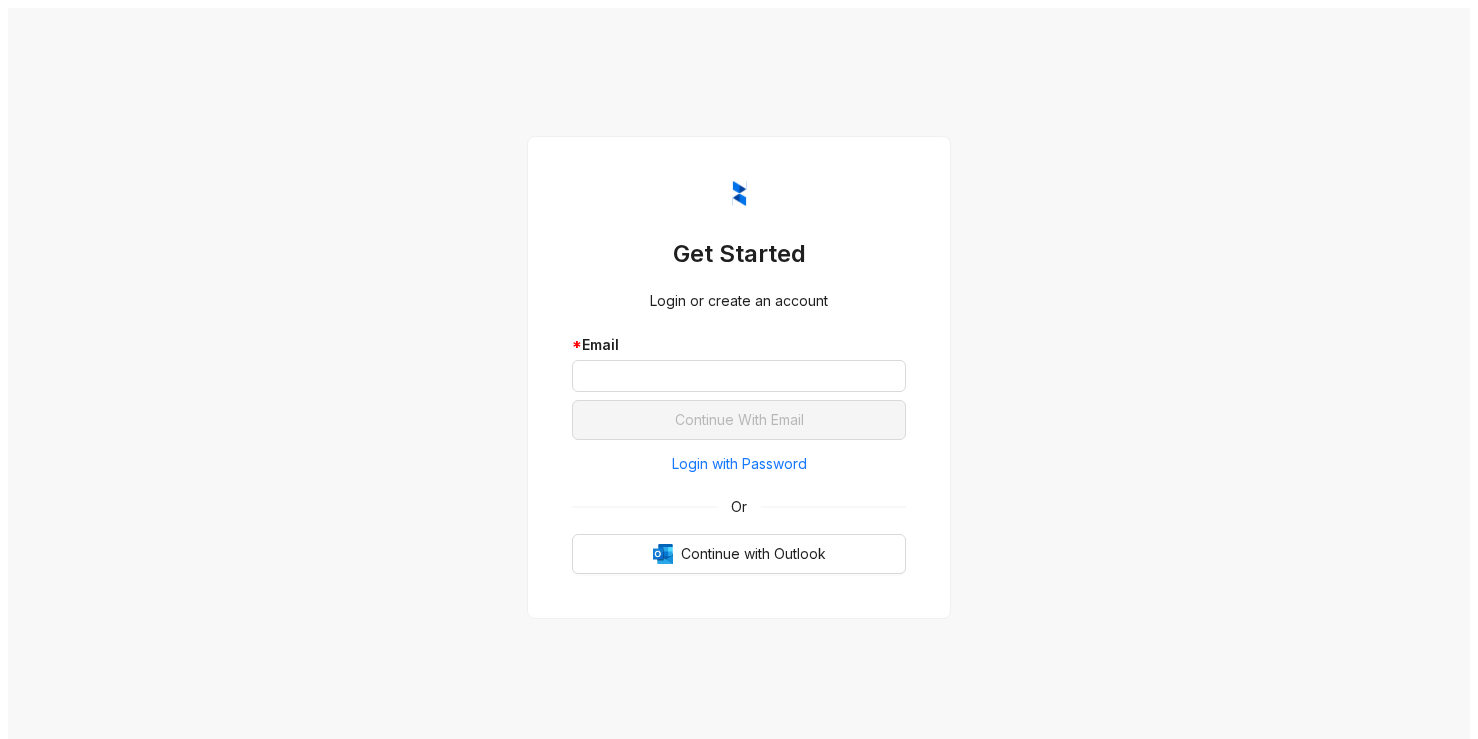 scroll, scrollTop: 0, scrollLeft: 0, axis: both 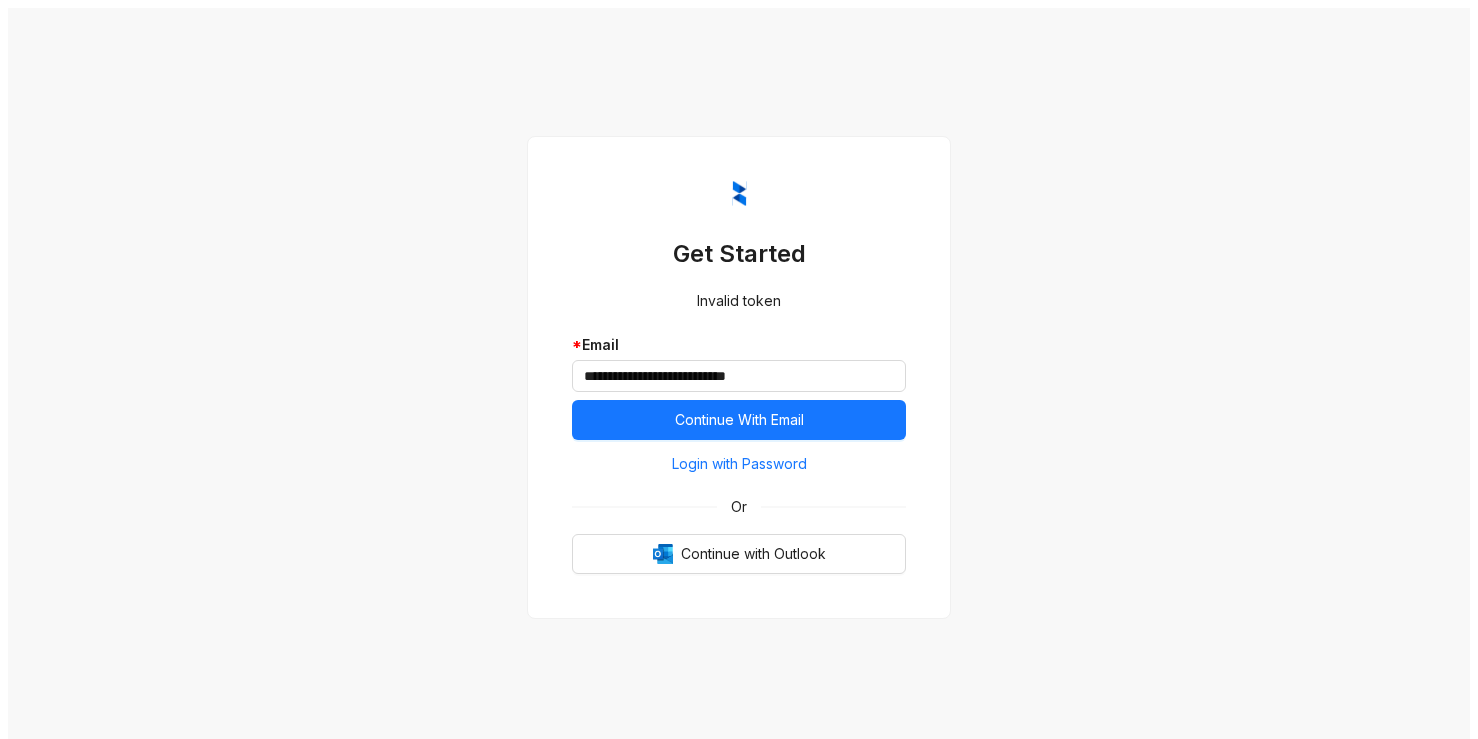 click on "**********" at bounding box center (739, 377) 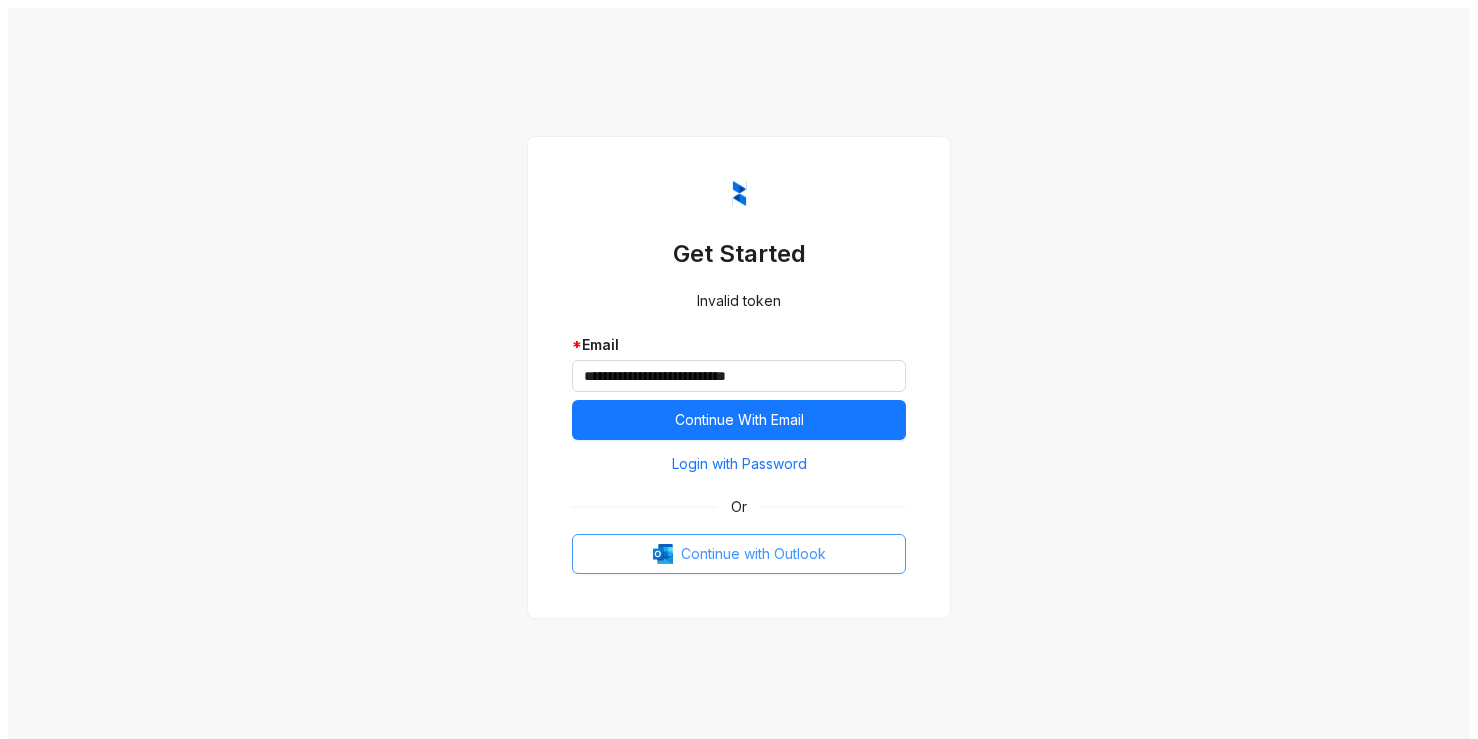 click on "Continue with Outlook" at bounding box center (753, 554) 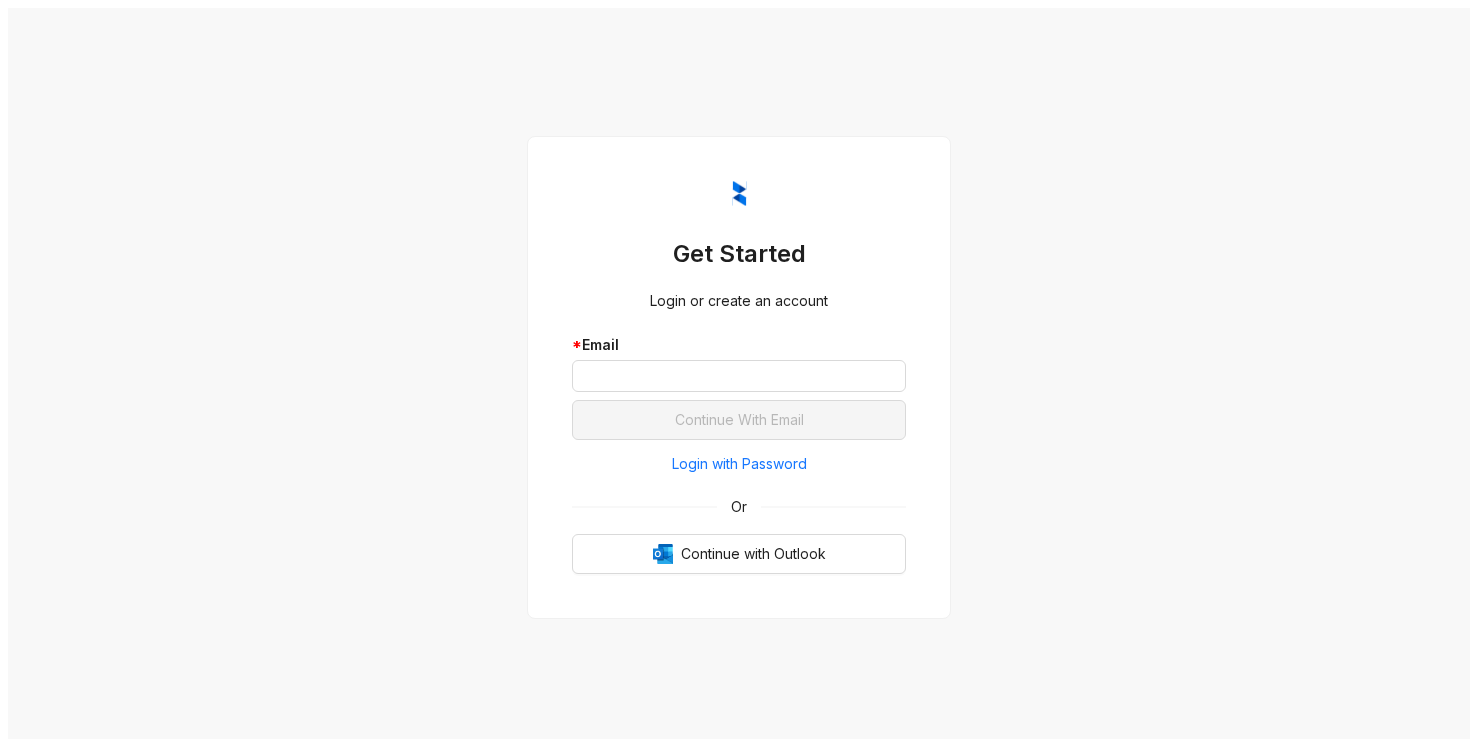 scroll, scrollTop: 0, scrollLeft: 0, axis: both 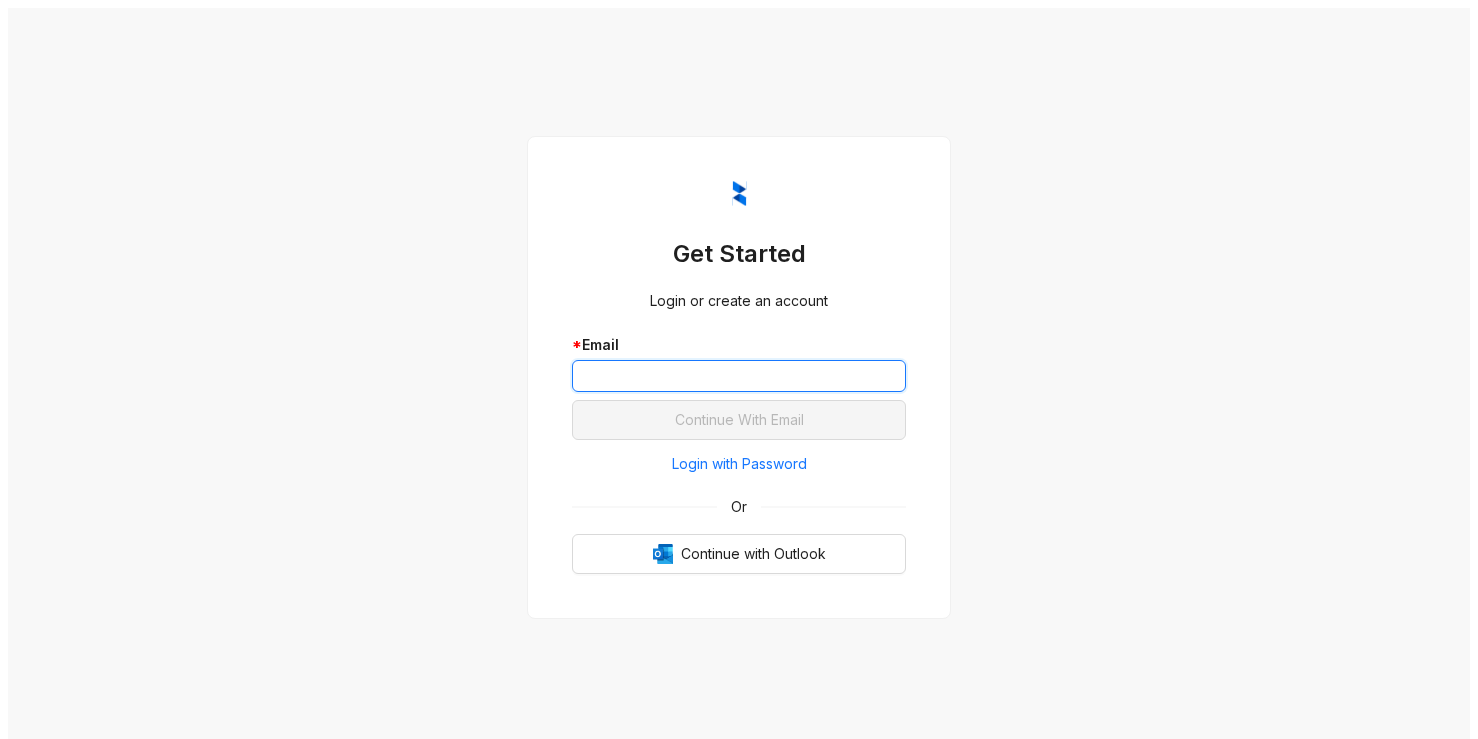 click at bounding box center (739, 376) 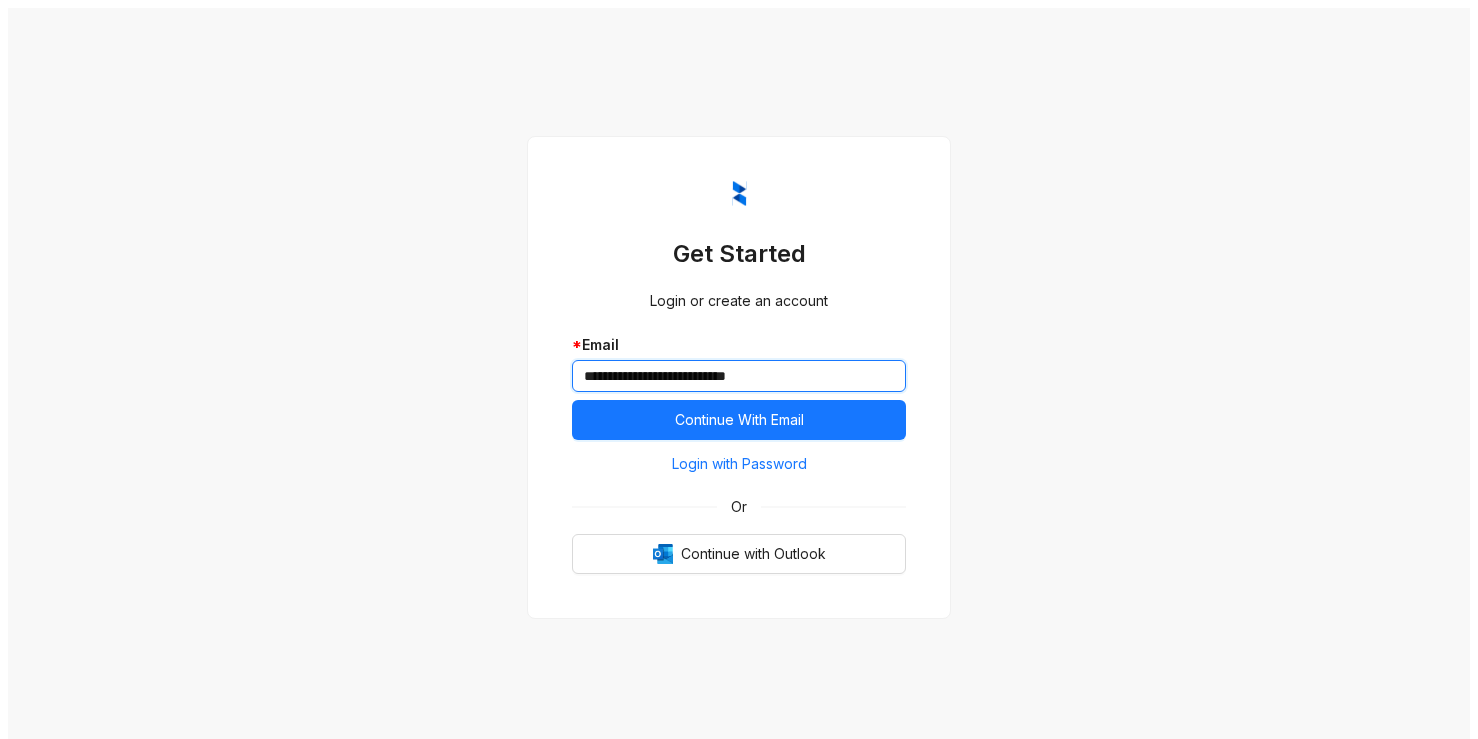 type on "**********" 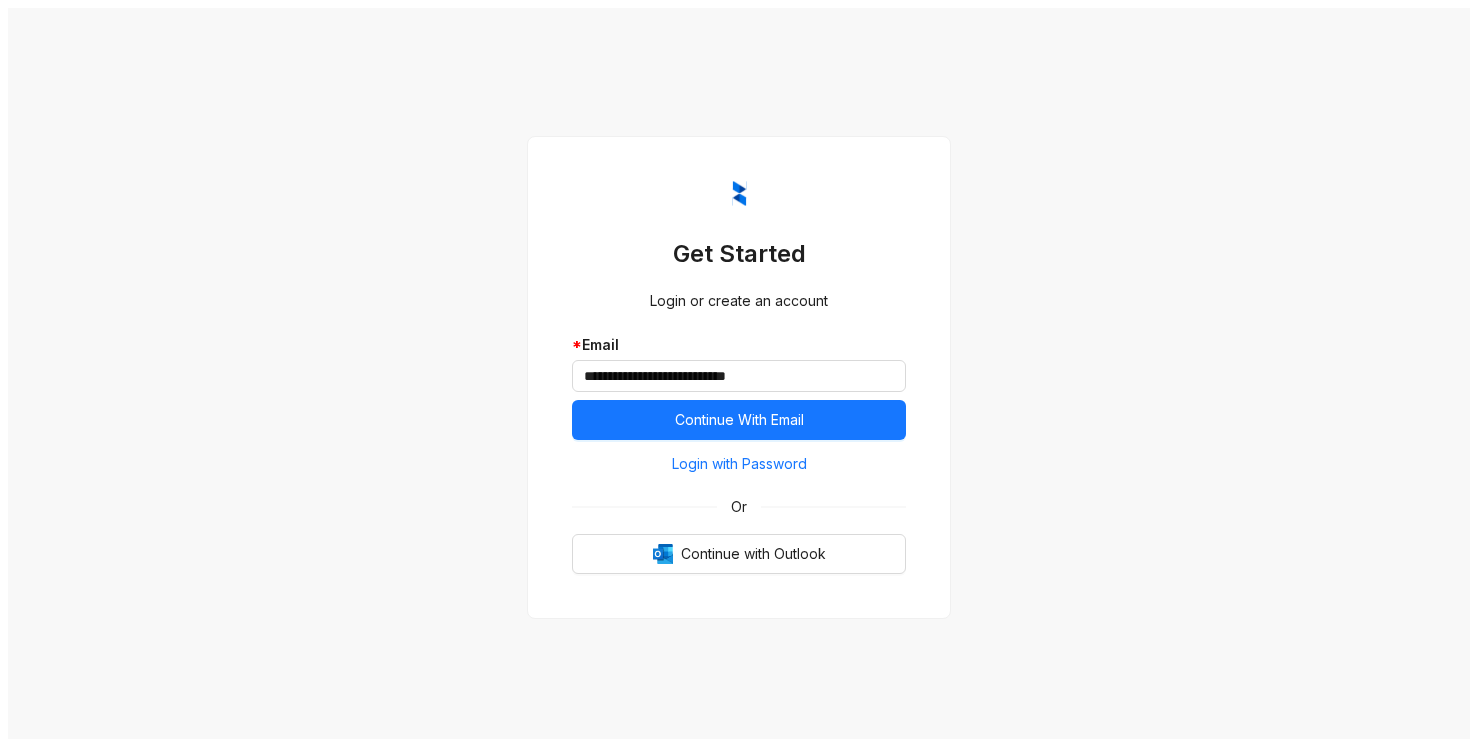 click on "**********" at bounding box center (739, 377) 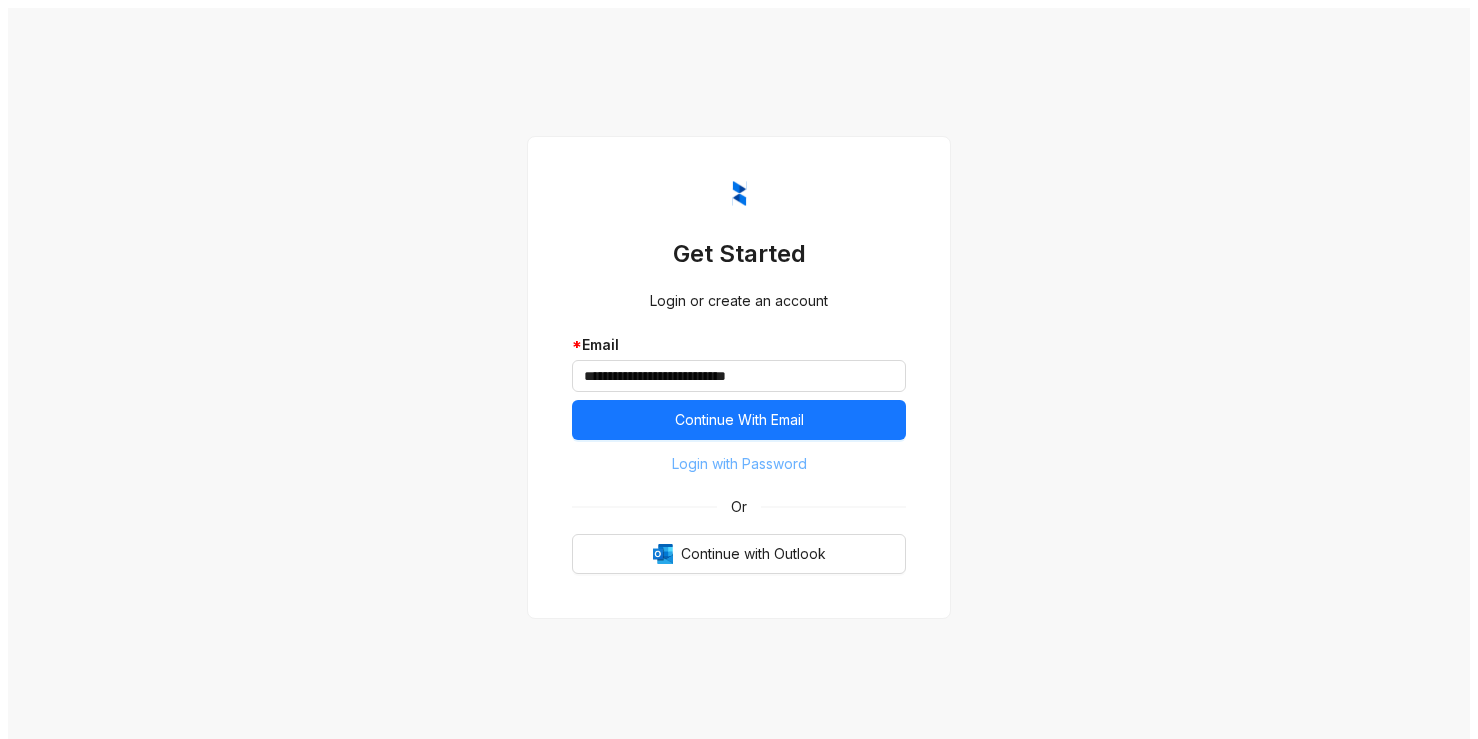 click on "Login with Password" at bounding box center [739, 464] 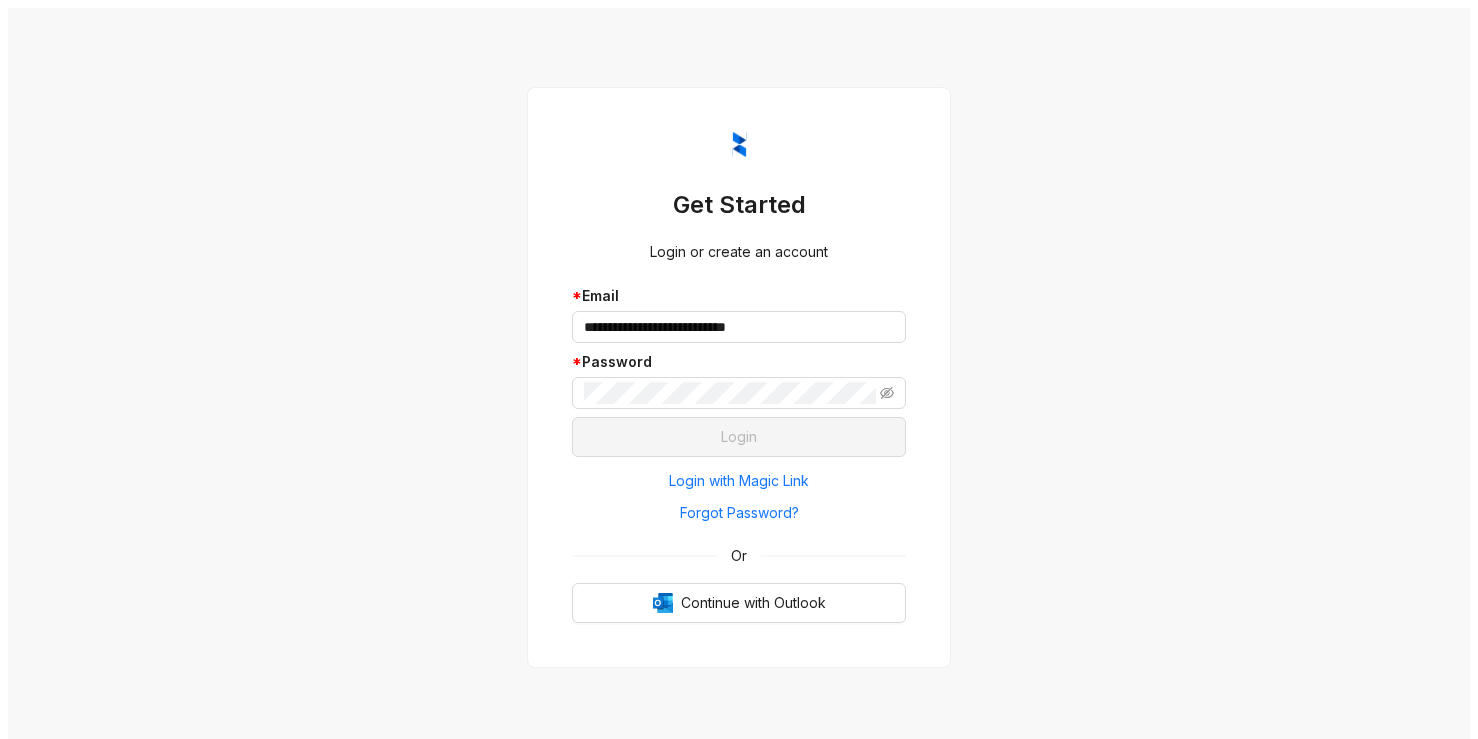 click on "**********" at bounding box center [739, 351] 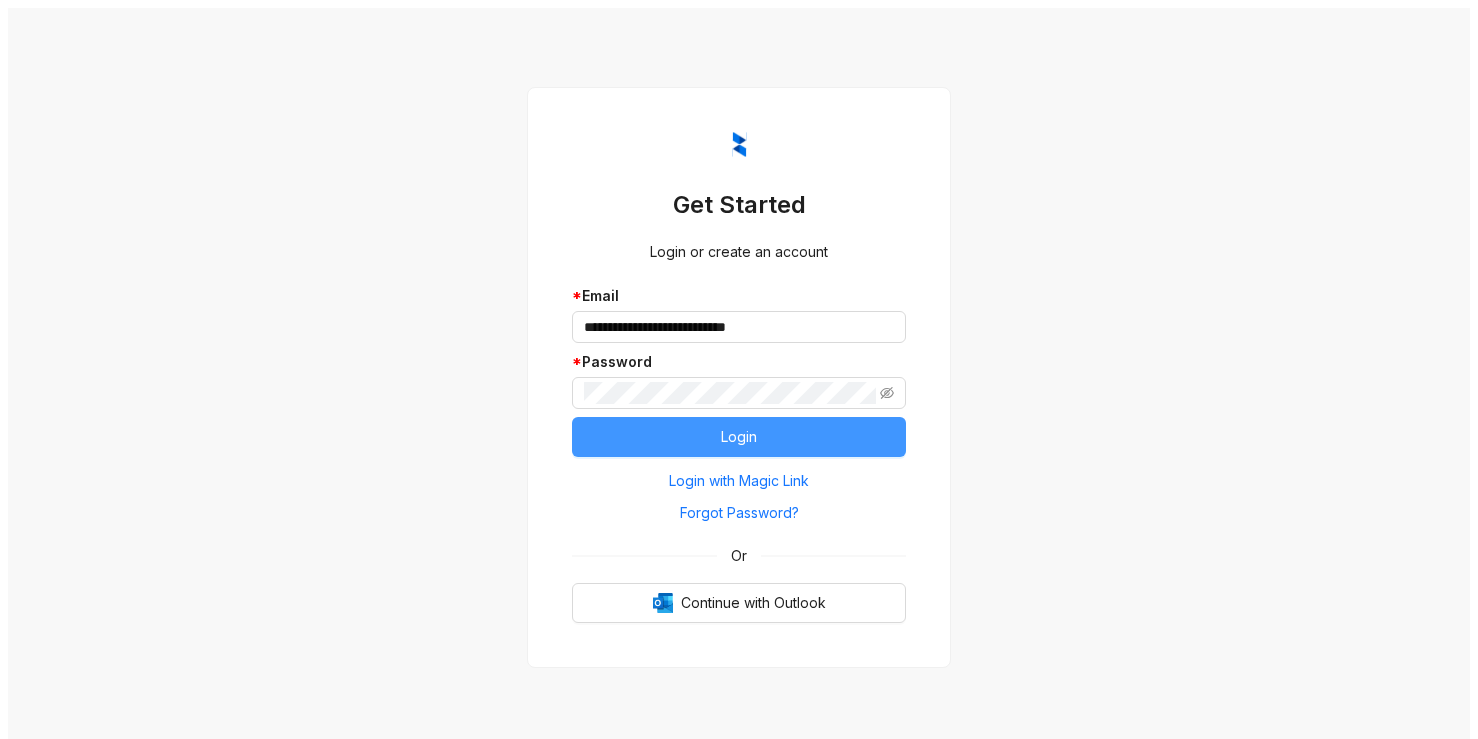 click on "Login" at bounding box center [739, 437] 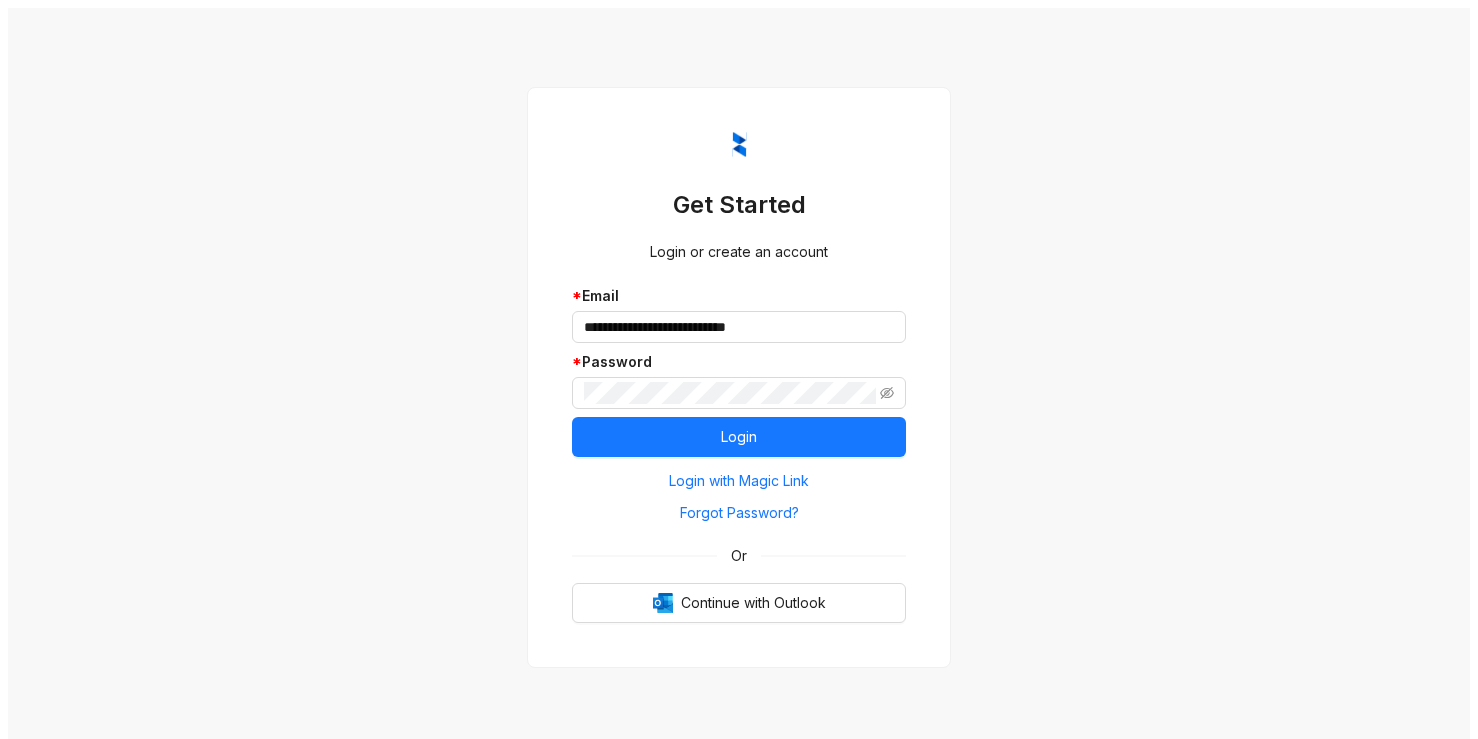 type 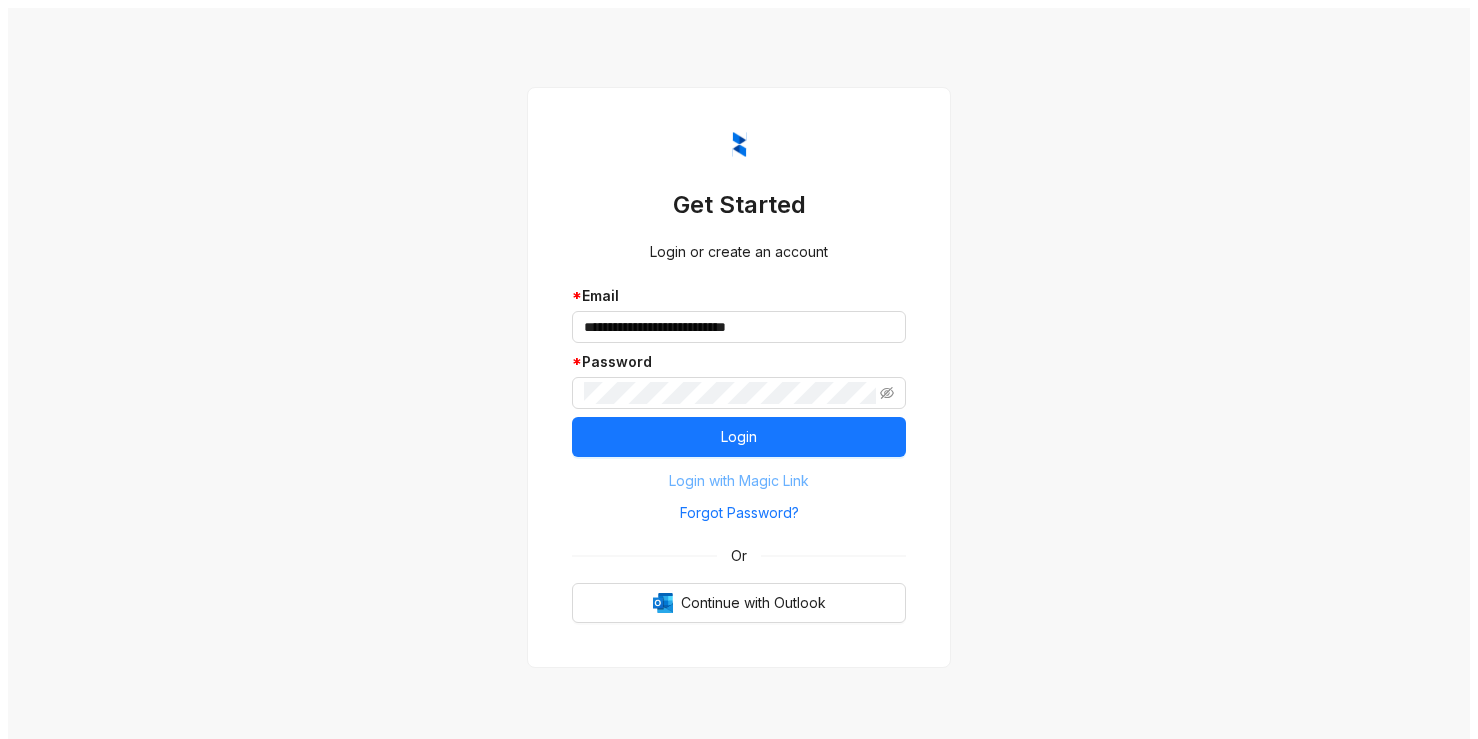 type 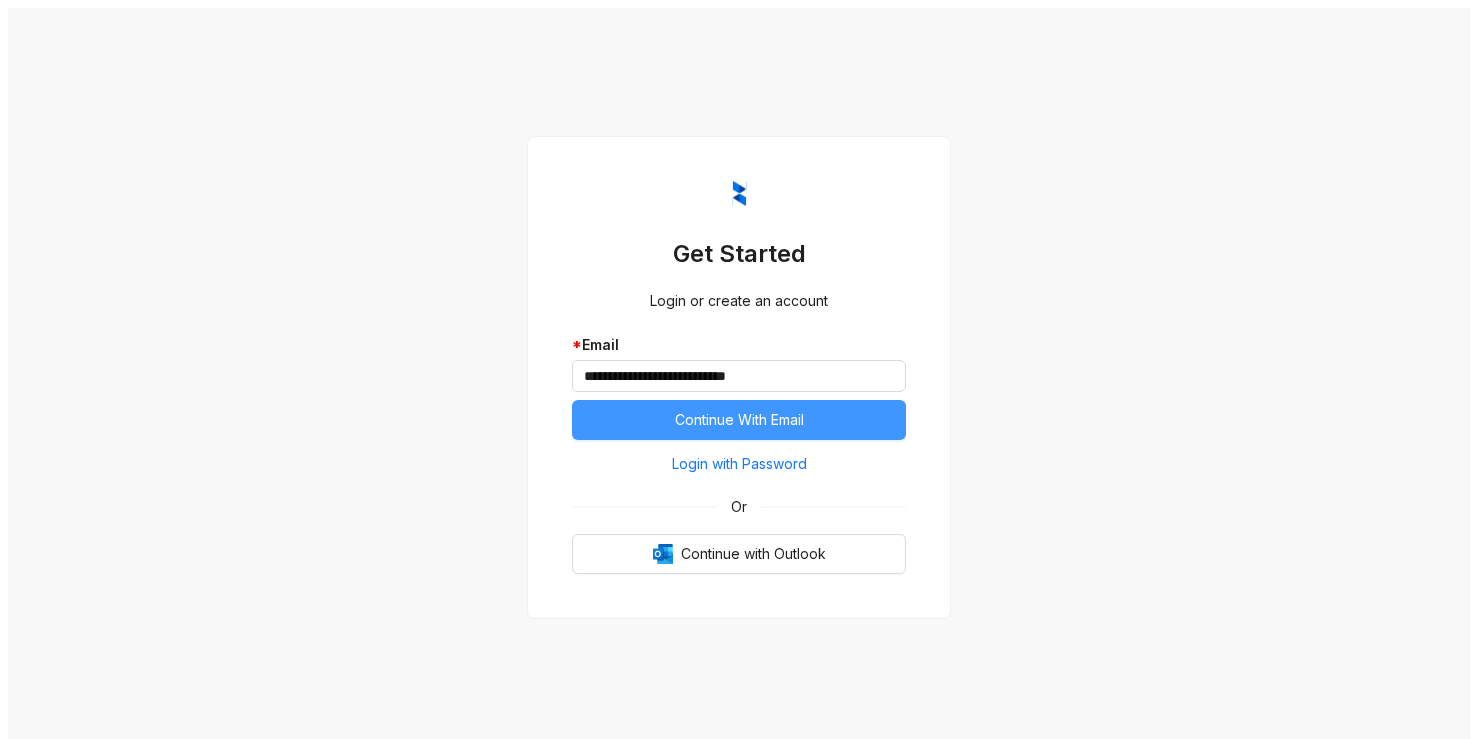 click on "Continue With Email" at bounding box center [739, 420] 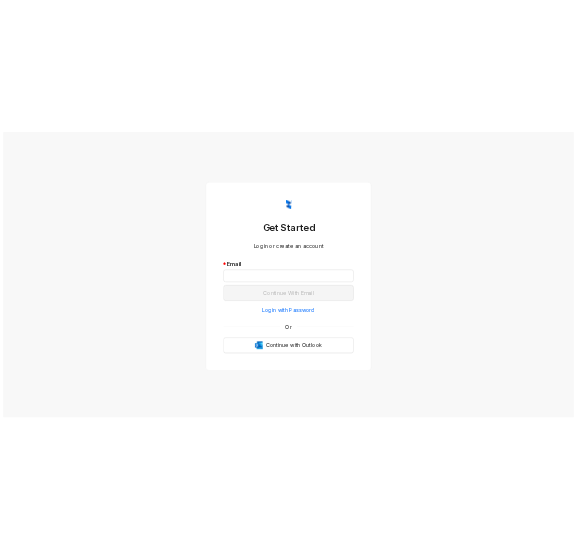 scroll, scrollTop: 0, scrollLeft: 0, axis: both 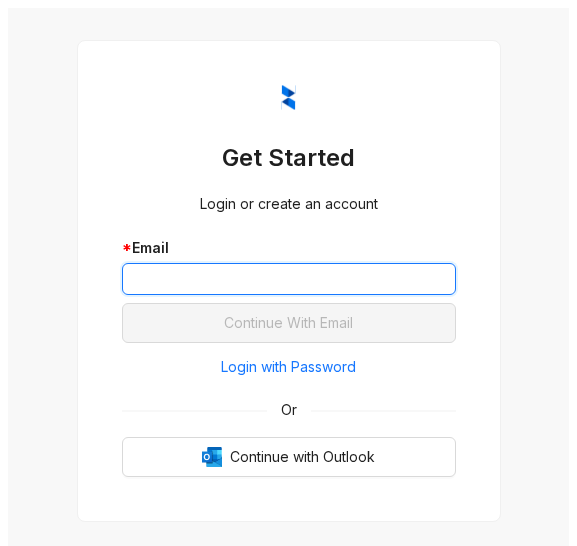 click at bounding box center [289, 279] 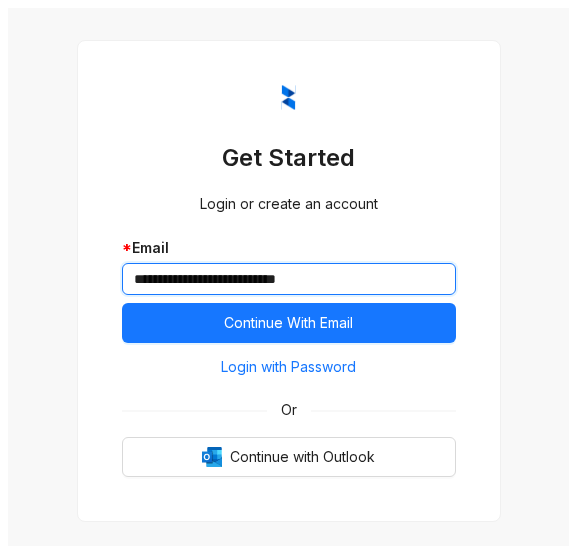 type on "**********" 